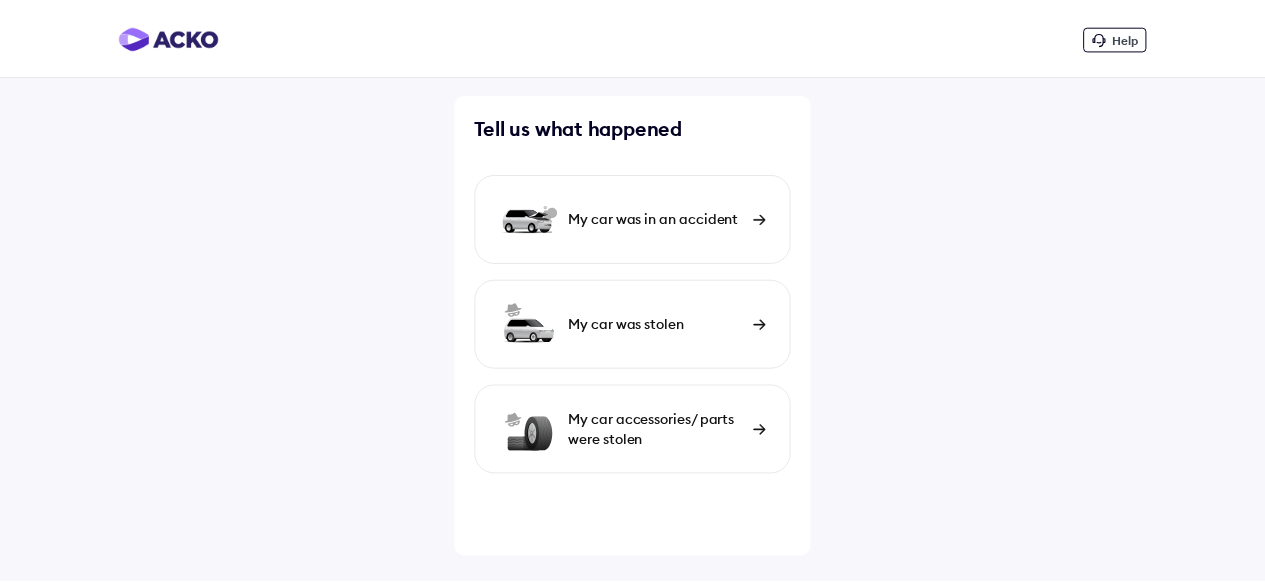 scroll, scrollTop: 0, scrollLeft: 0, axis: both 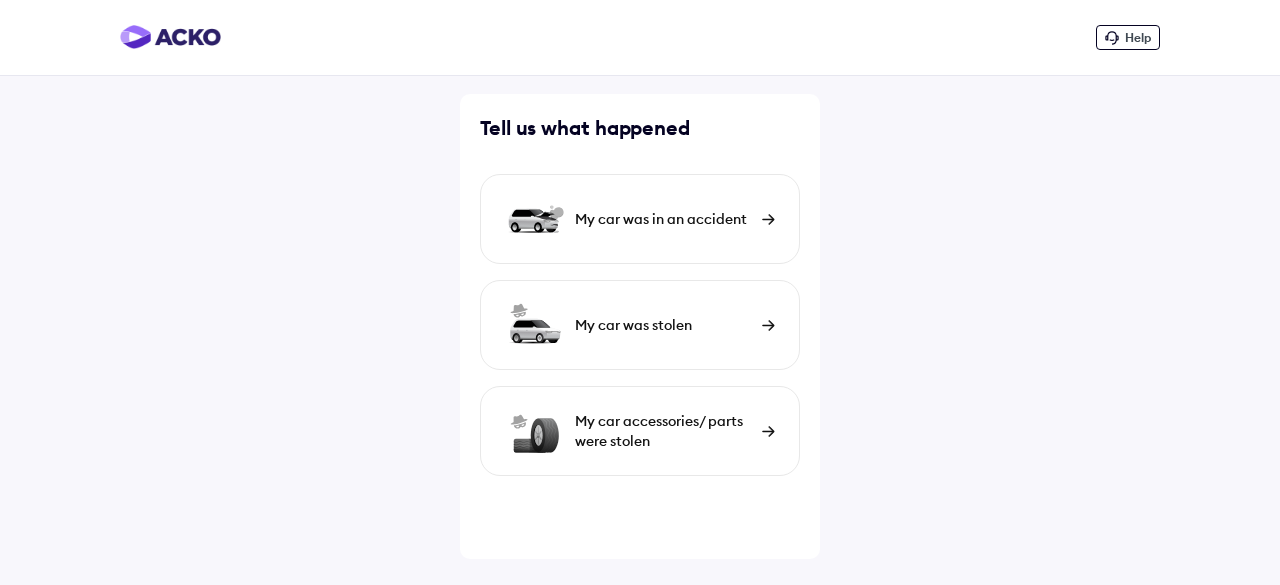click on "My car was in an accident" at bounding box center (640, 219) 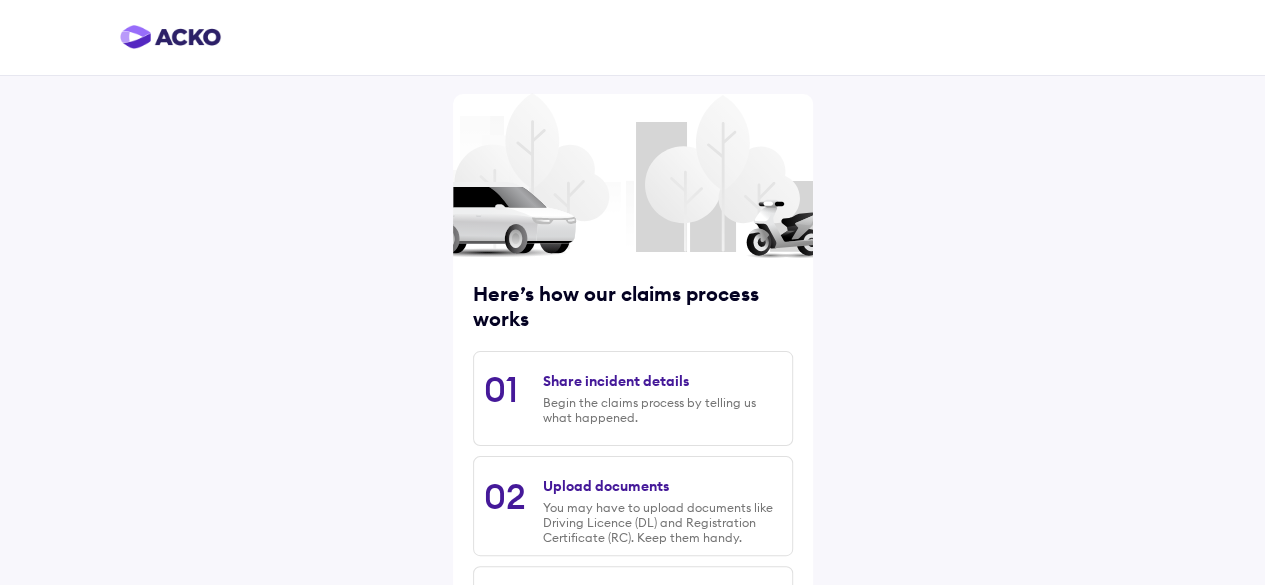 scroll, scrollTop: 129, scrollLeft: 0, axis: vertical 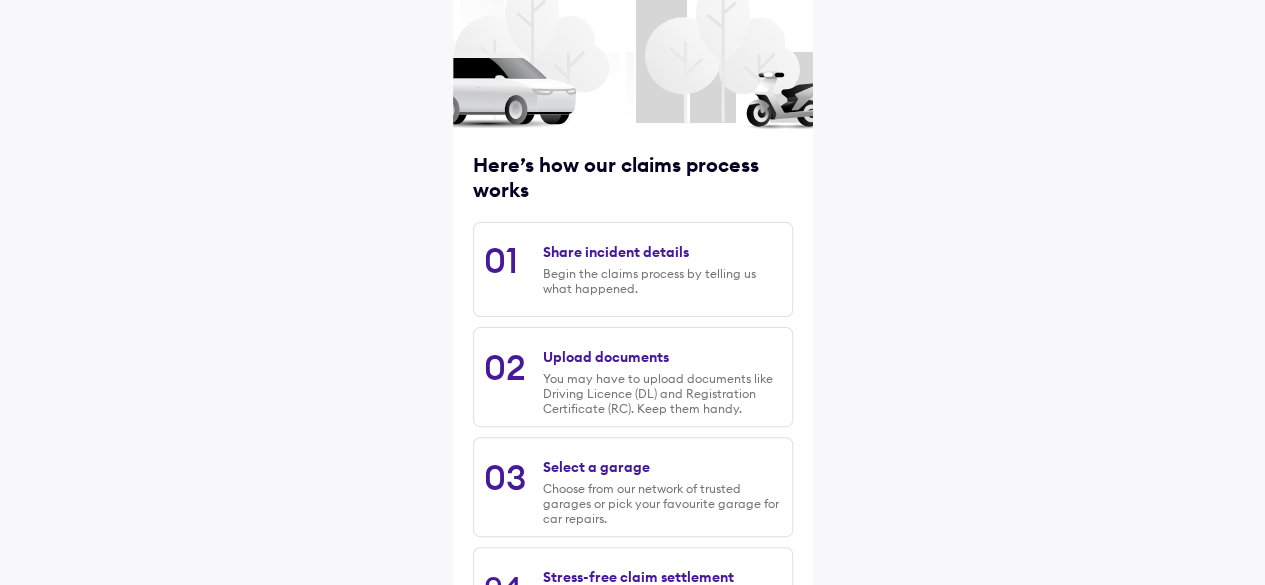 click on "Share incident details" at bounding box center (616, 252) 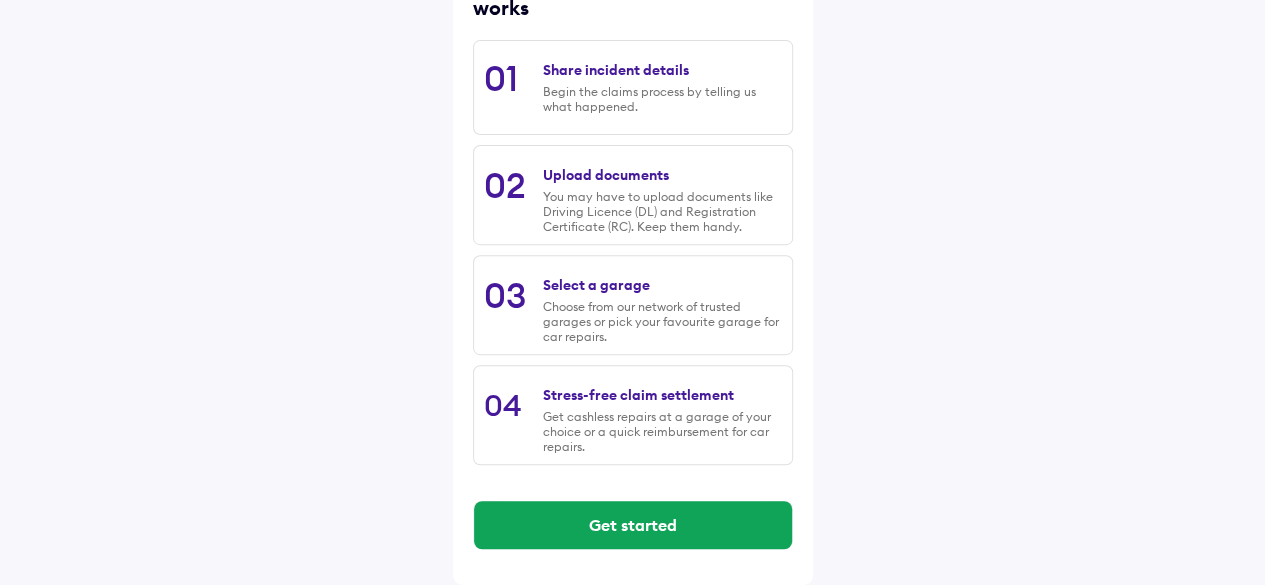 click on "Here’s how our claims process works 01 Share incident details Begin the claims process by telling us what happened. 02 Upload documents You may have to upload documents like Driving Licence (DL) and Registration Certificate (RC). Keep them handy. 03 Select a garage Choose from our network of trusted garages or pick your favourite garage for  car repairs. 04 Stress-free claim settlement Get cashless repairs at a garage of your choice or a quick reimbursement for car repairs. Get started" at bounding box center (633, 184) 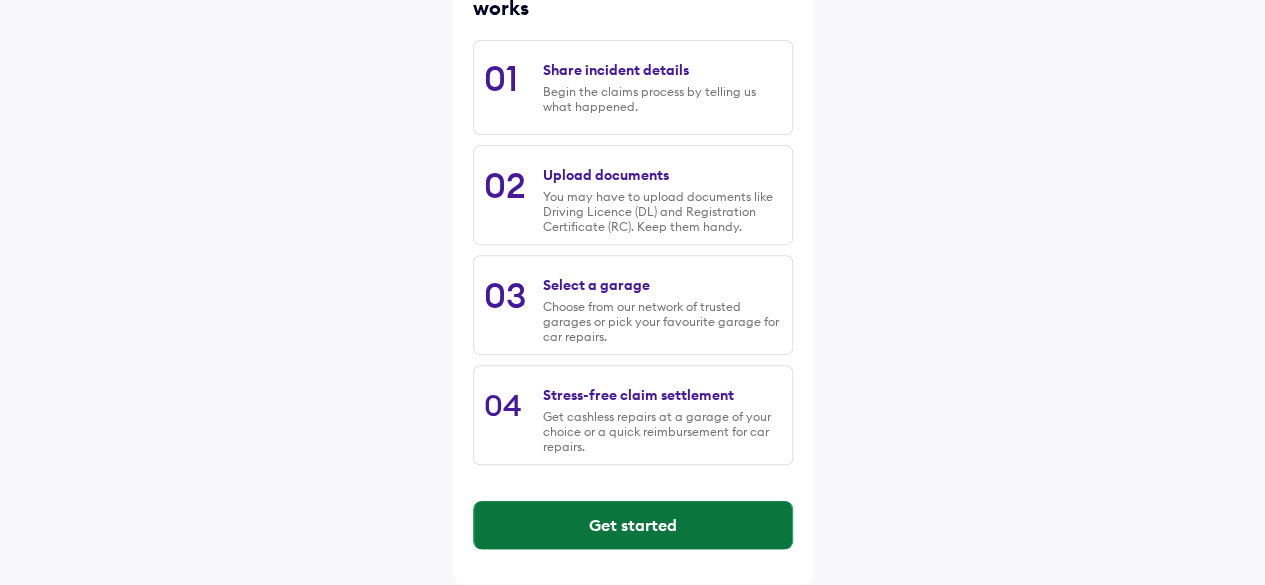 click on "Get started" at bounding box center (633, 525) 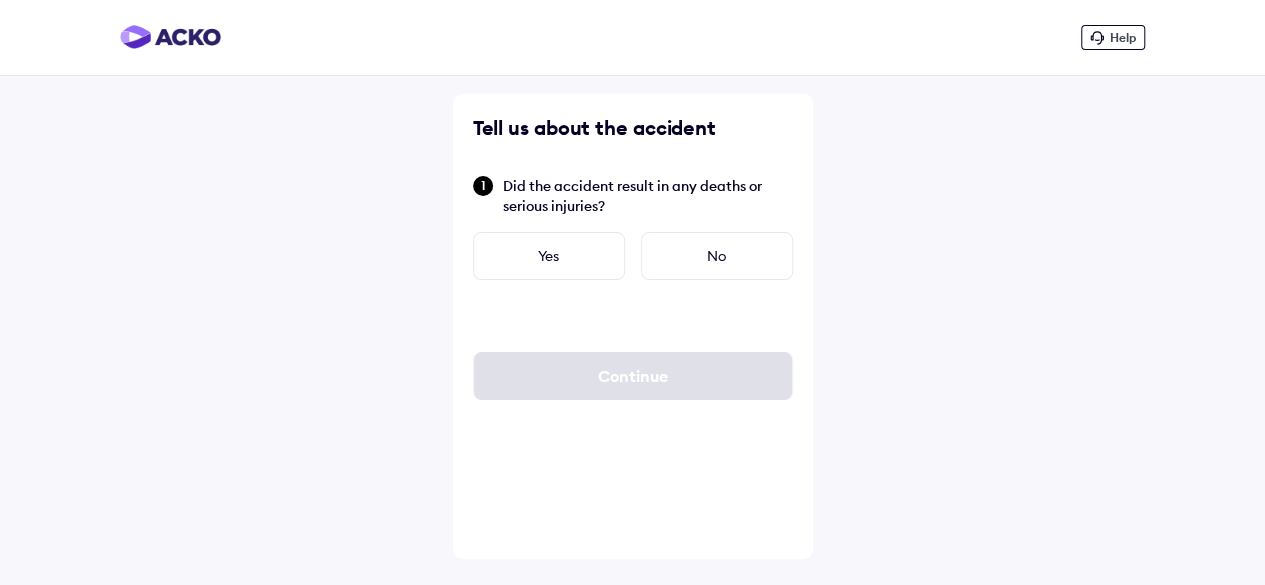 scroll, scrollTop: 0, scrollLeft: 0, axis: both 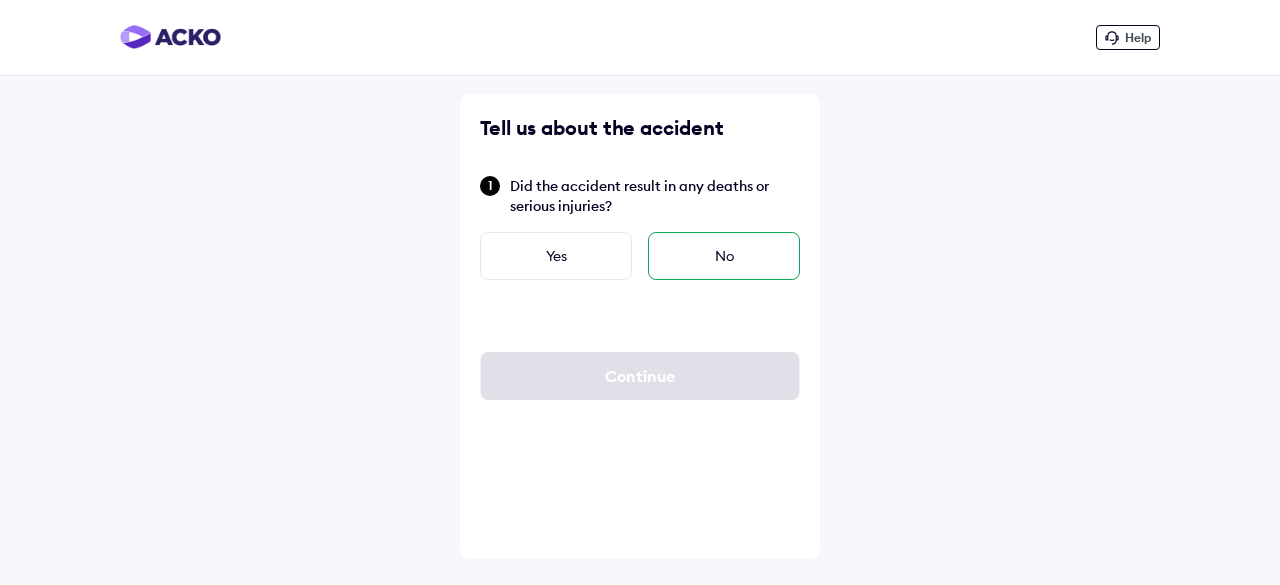 click on "No" at bounding box center (724, 256) 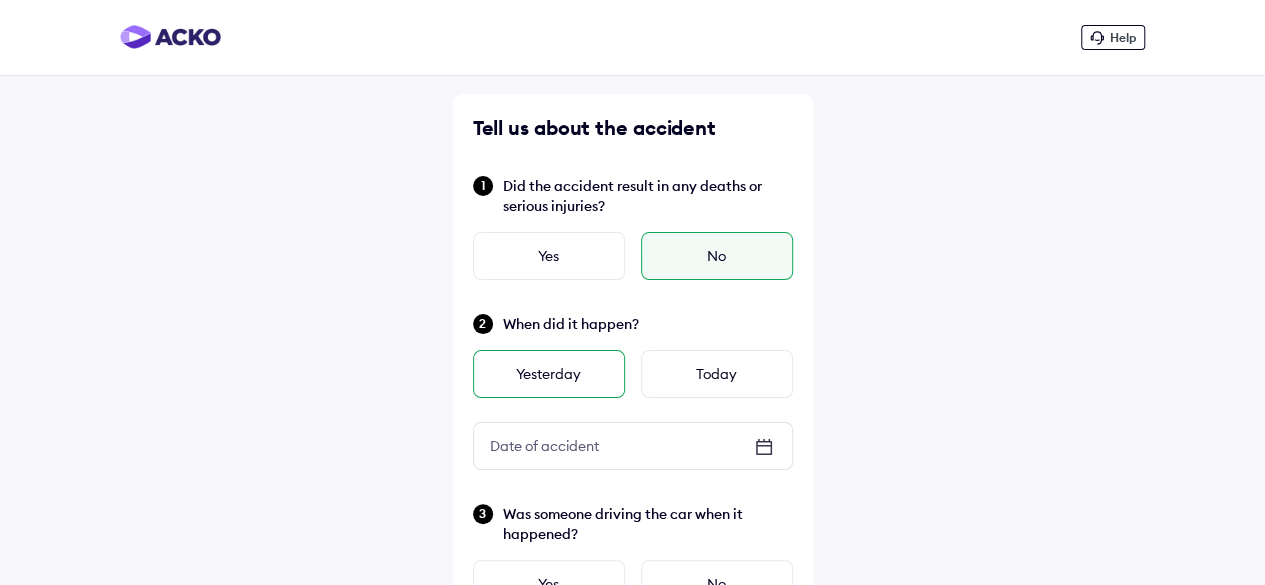click on "Yesterday" at bounding box center [549, 374] 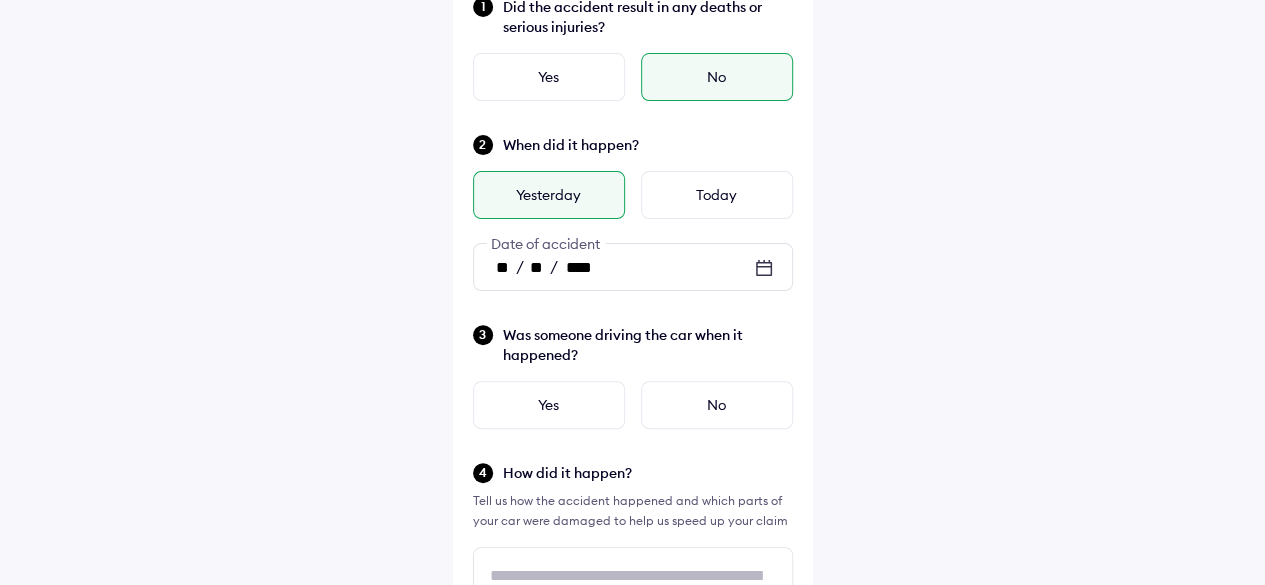 scroll, scrollTop: 180, scrollLeft: 0, axis: vertical 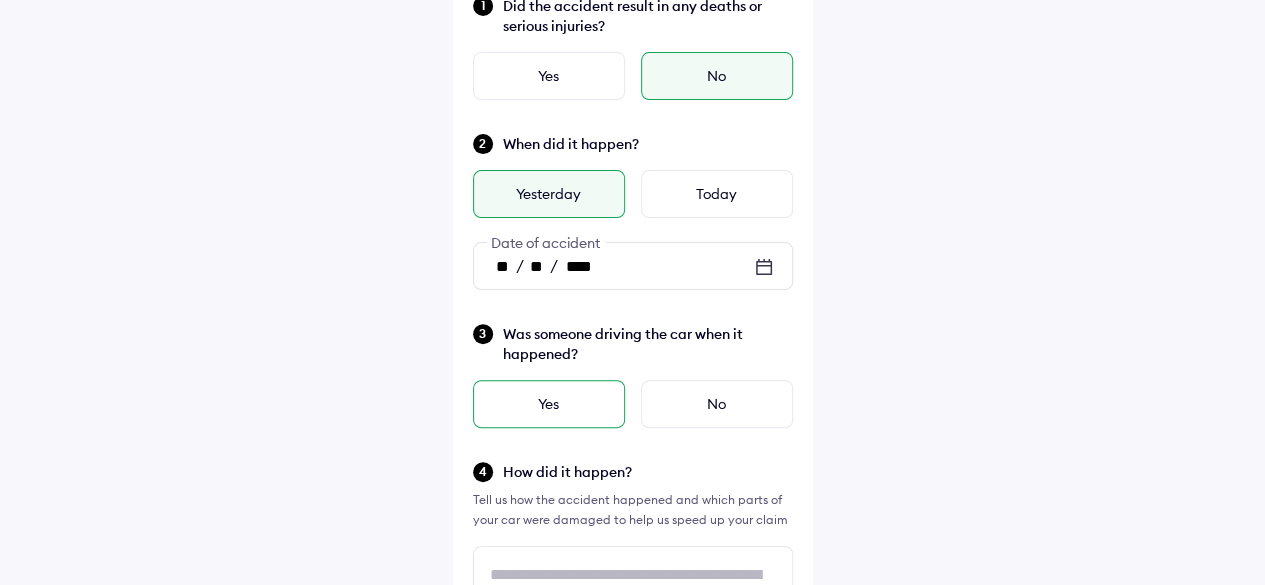 click on "Yes" at bounding box center [549, 404] 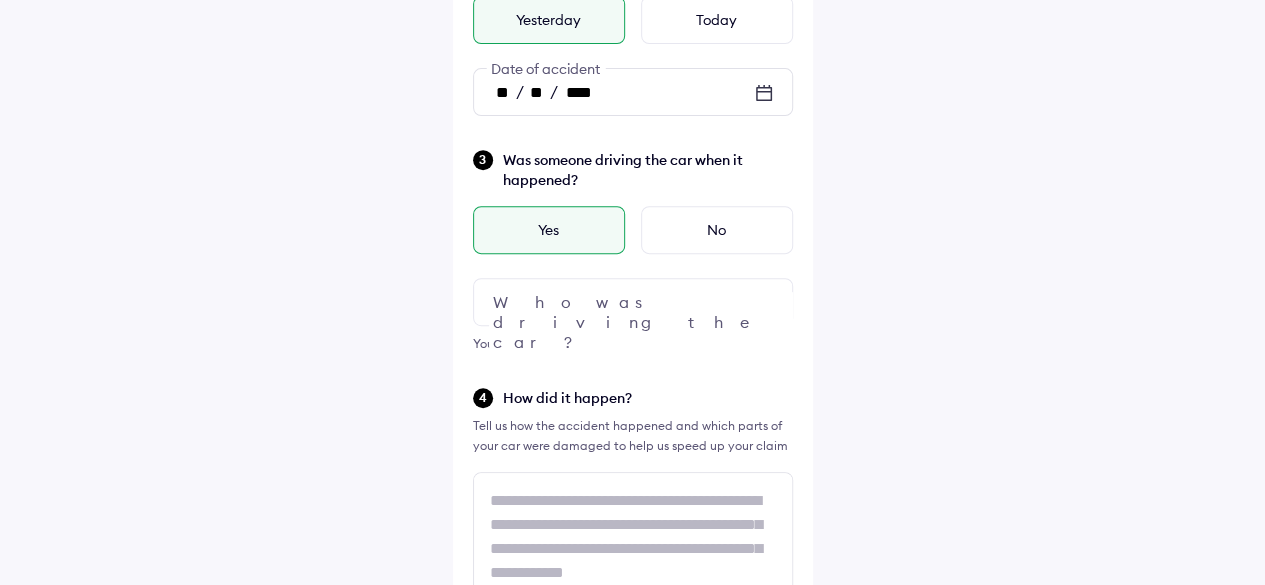 scroll, scrollTop: 359, scrollLeft: 0, axis: vertical 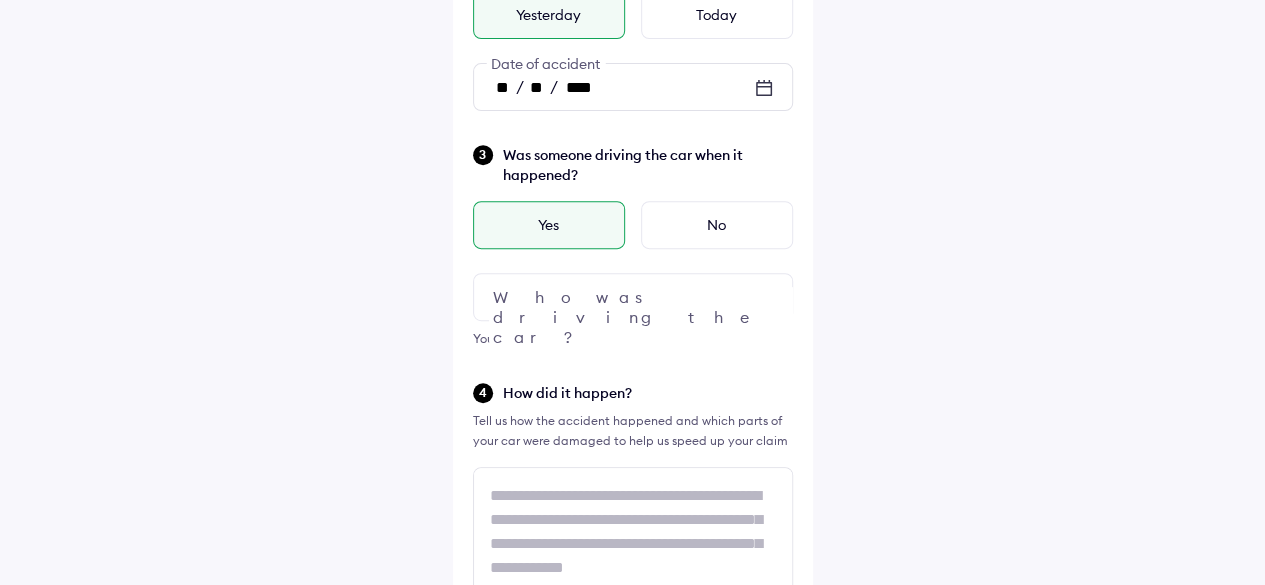 click at bounding box center [633, 297] 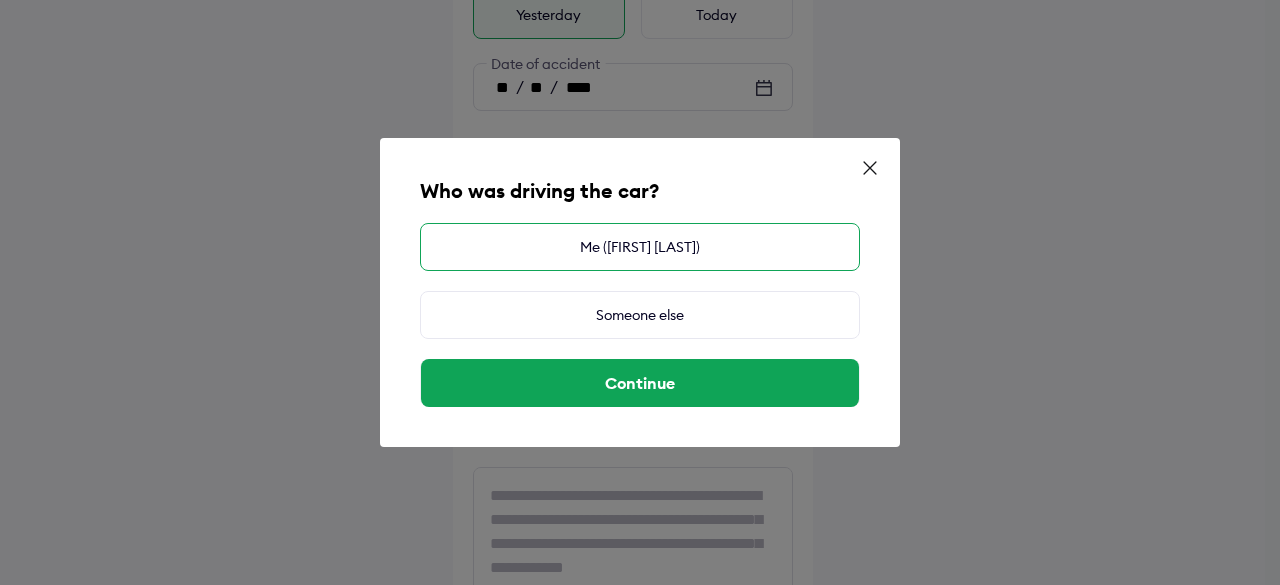 click on "Me ([FIRST] [LAST])" at bounding box center (640, 247) 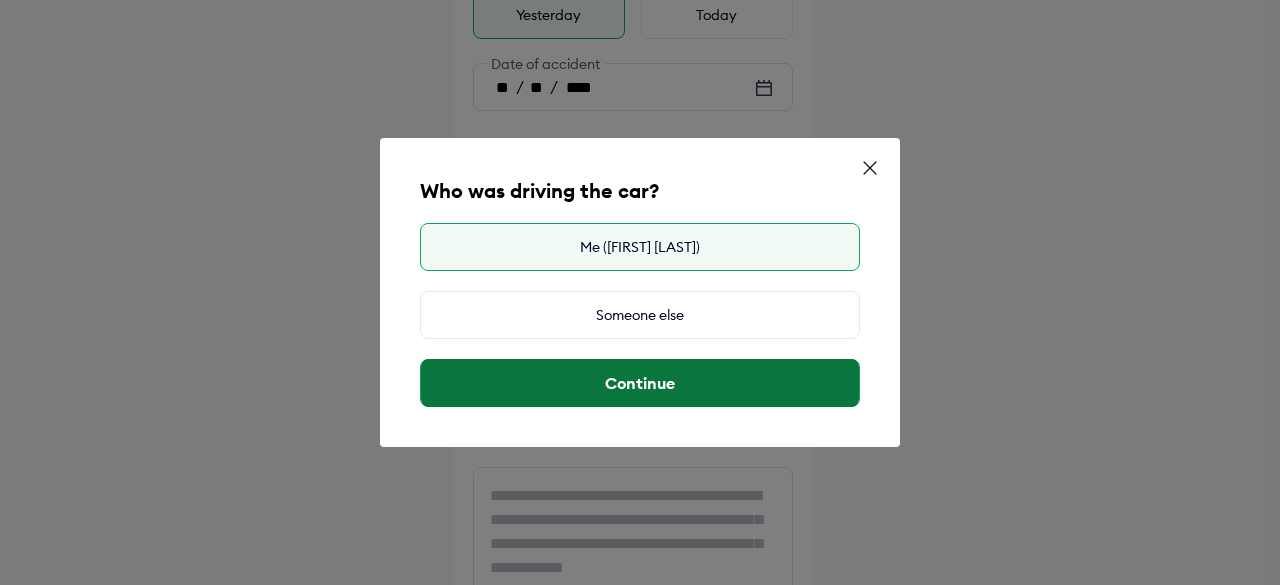 click on "Continue" at bounding box center (640, 383) 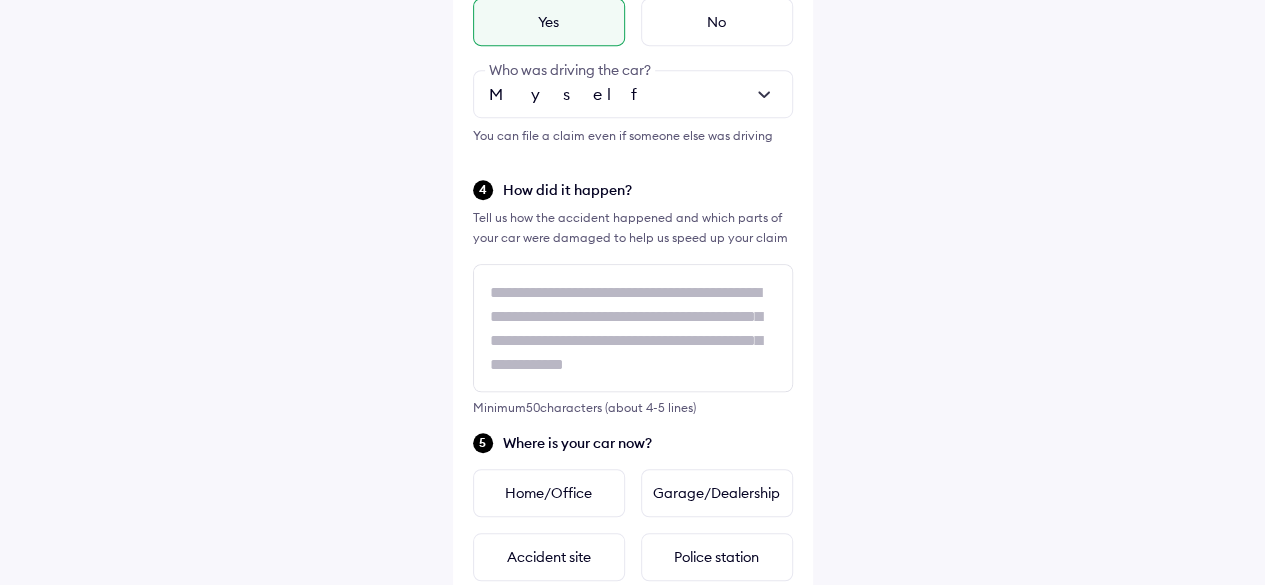 scroll, scrollTop: 563, scrollLeft: 0, axis: vertical 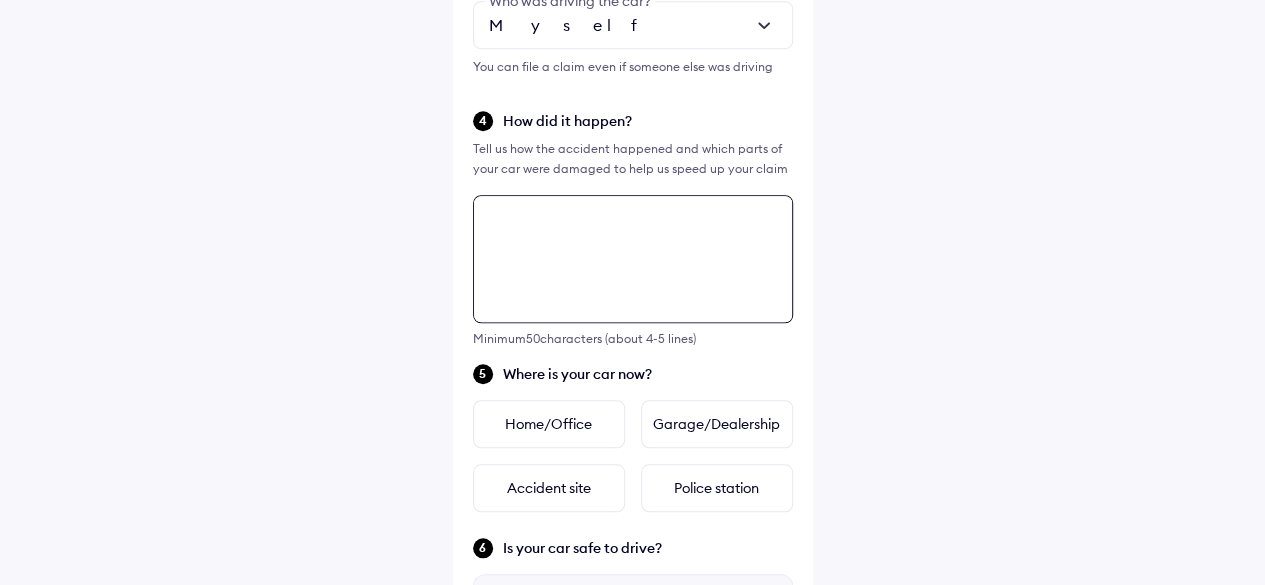 click on "Tell us about the accident Did the accident result in any deaths or serious injuries? Yes No When did it happen? Yesterday Today ** / ** / **** Date of accident Was someone driving the car when it happened? Yes No Myself Who was driving the car? You can file a claim even if someone else was driving How did it happen? Tell us how the accident happened and which parts of your car were damaged to help us speed up your claim Minimum  50  characters (about 4-5 lines) Where is your car now? Home/Office Garage/Dealership Accident site Police station Is your car safe to drive? Select  'No'  if you notice any of the conditions  listed below Flat or damaged tyres Deployed airbags Unable to start the engine Fluid leakage under the car Car is affected by floods Other safety concerns Yes No Continue" at bounding box center (633, 273) 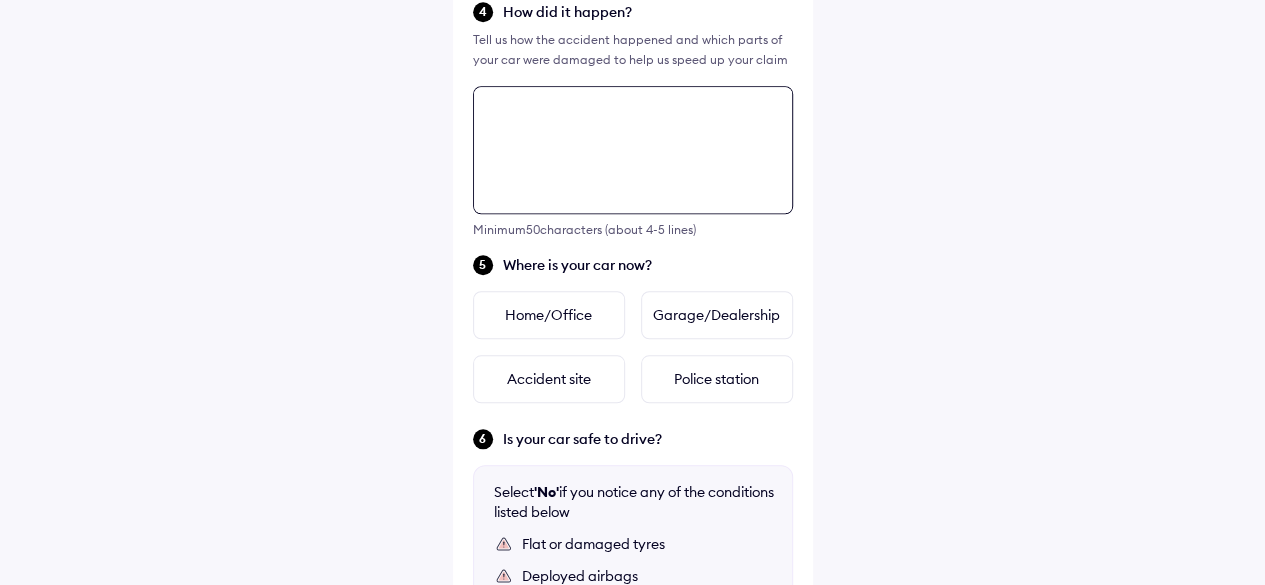 scroll, scrollTop: 739, scrollLeft: 0, axis: vertical 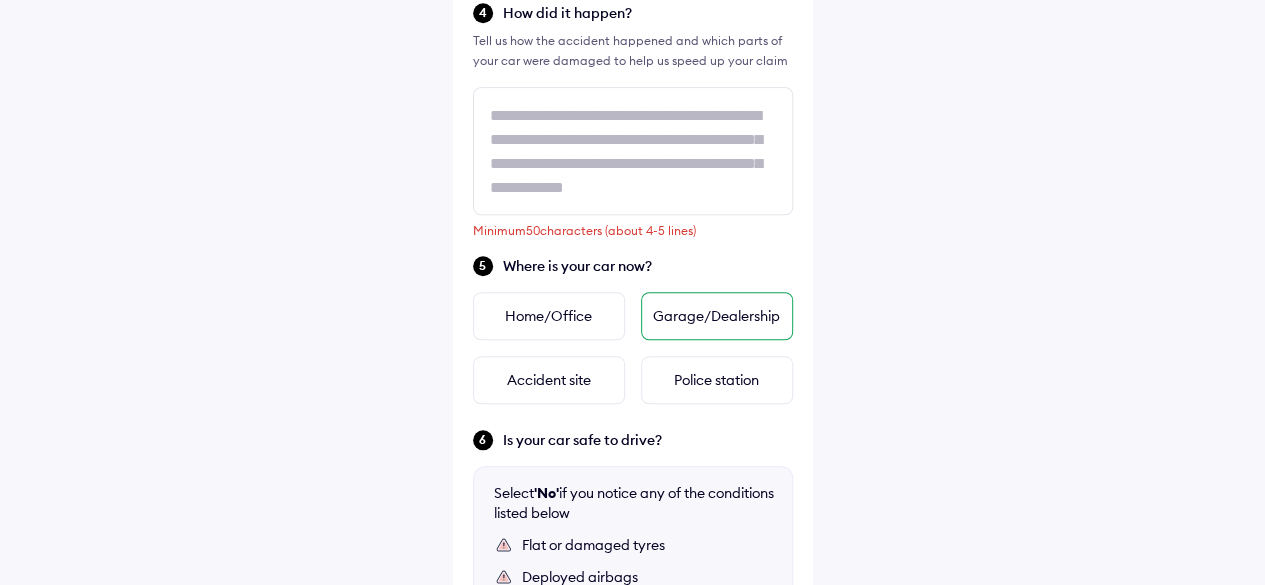 click on "Garage/Dealership" at bounding box center (717, 316) 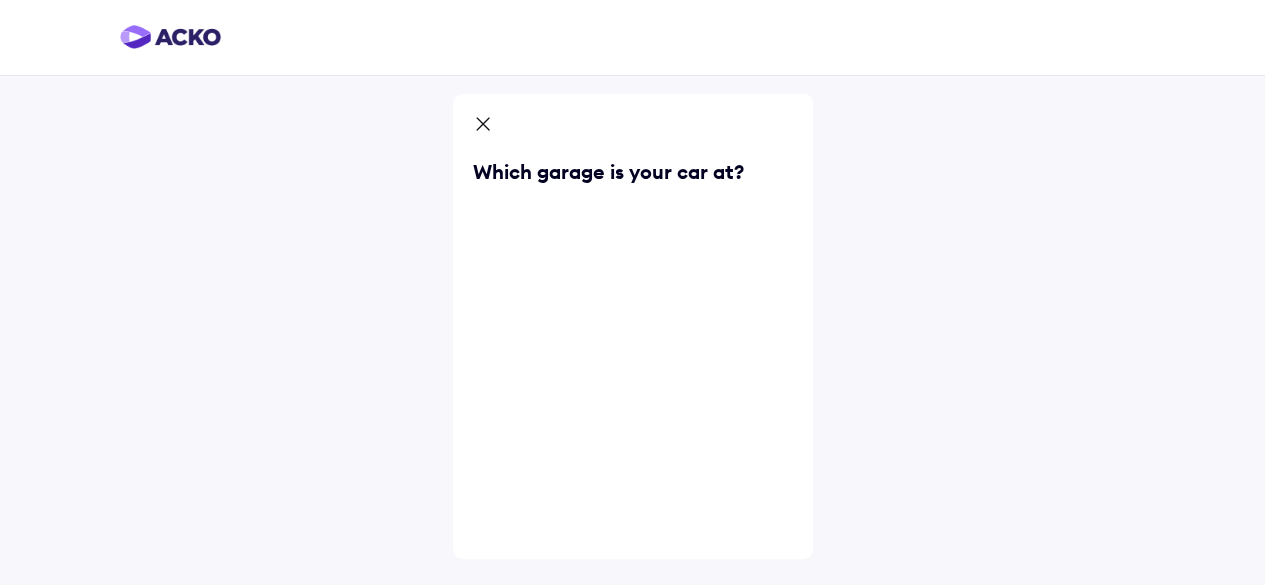 scroll, scrollTop: 0, scrollLeft: 0, axis: both 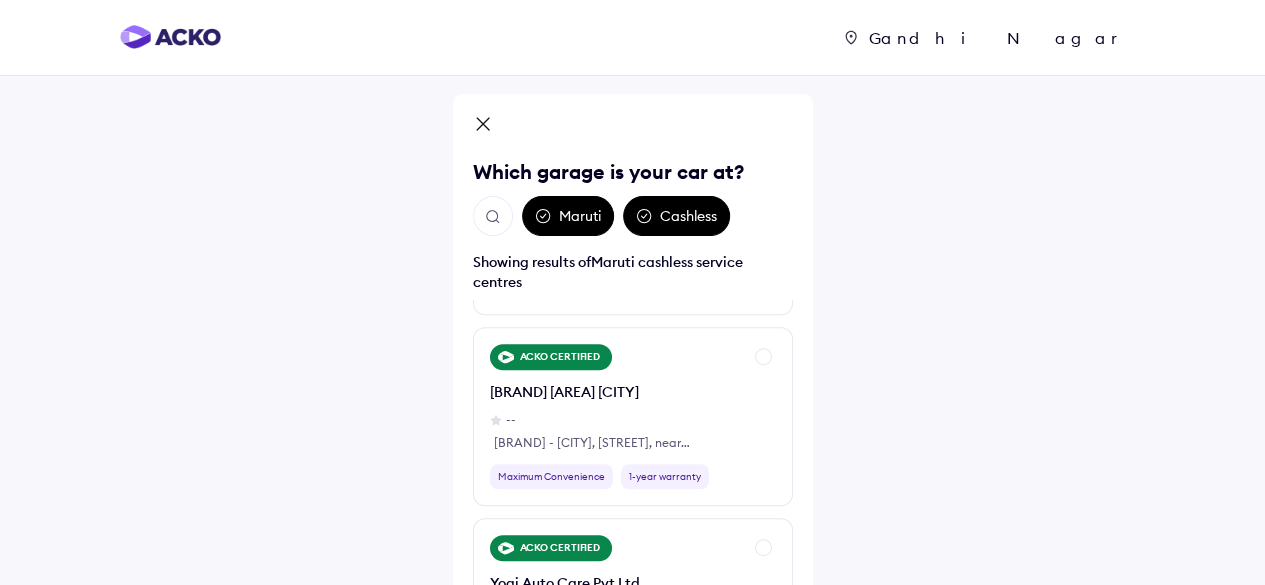 click on "Cashless" at bounding box center [676, 216] 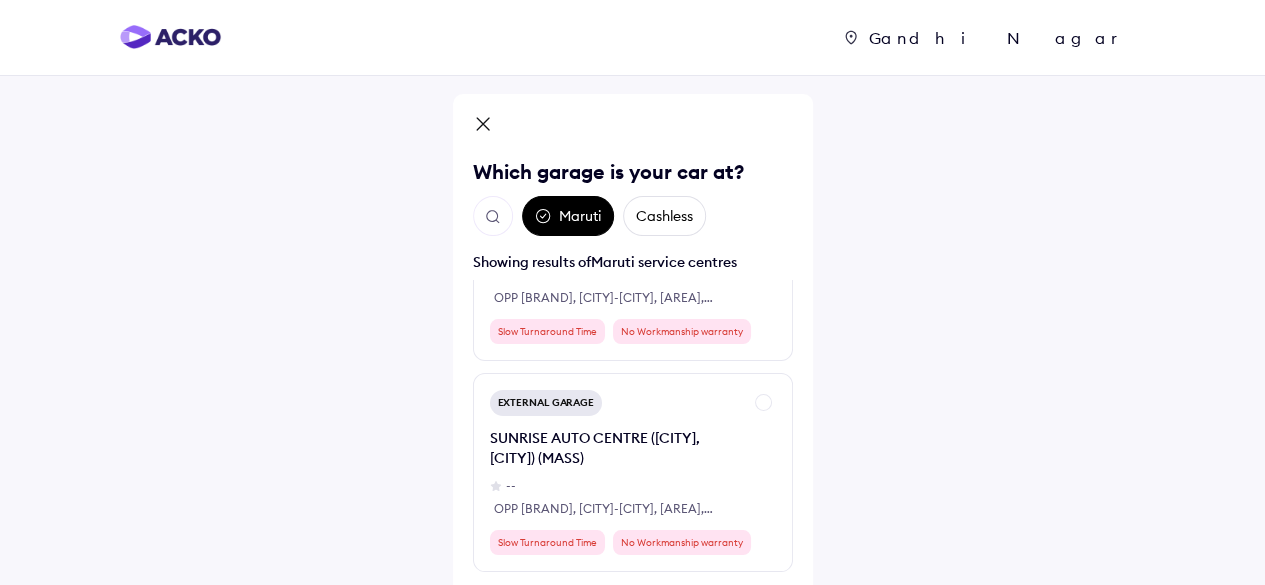 scroll, scrollTop: 153, scrollLeft: 0, axis: vertical 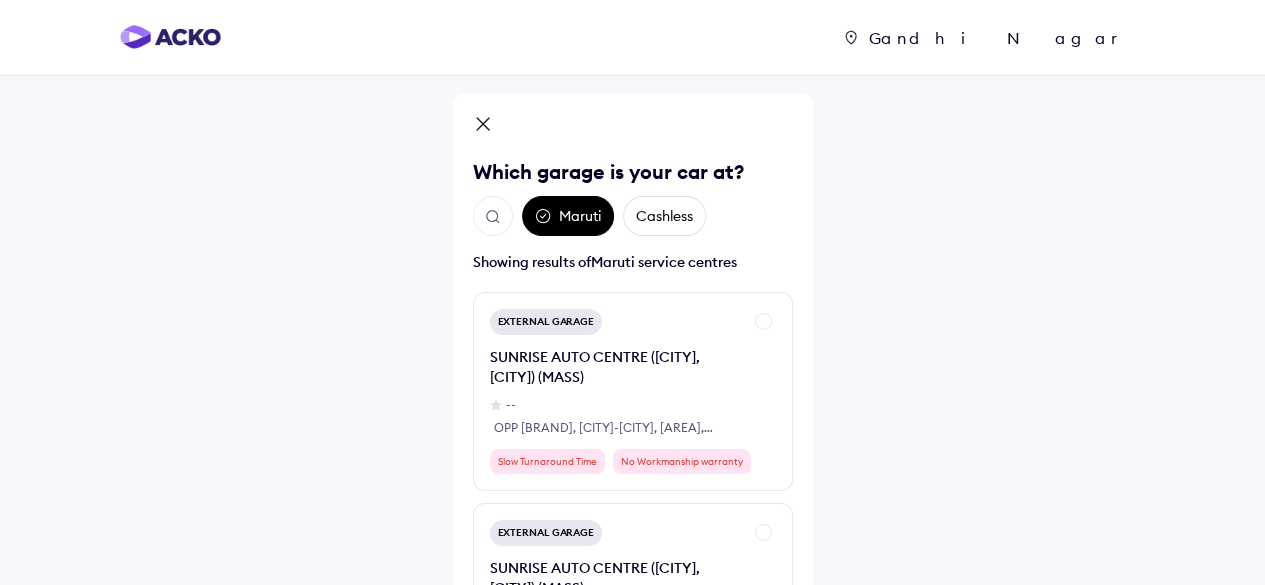click on "Maruti" at bounding box center [568, 216] 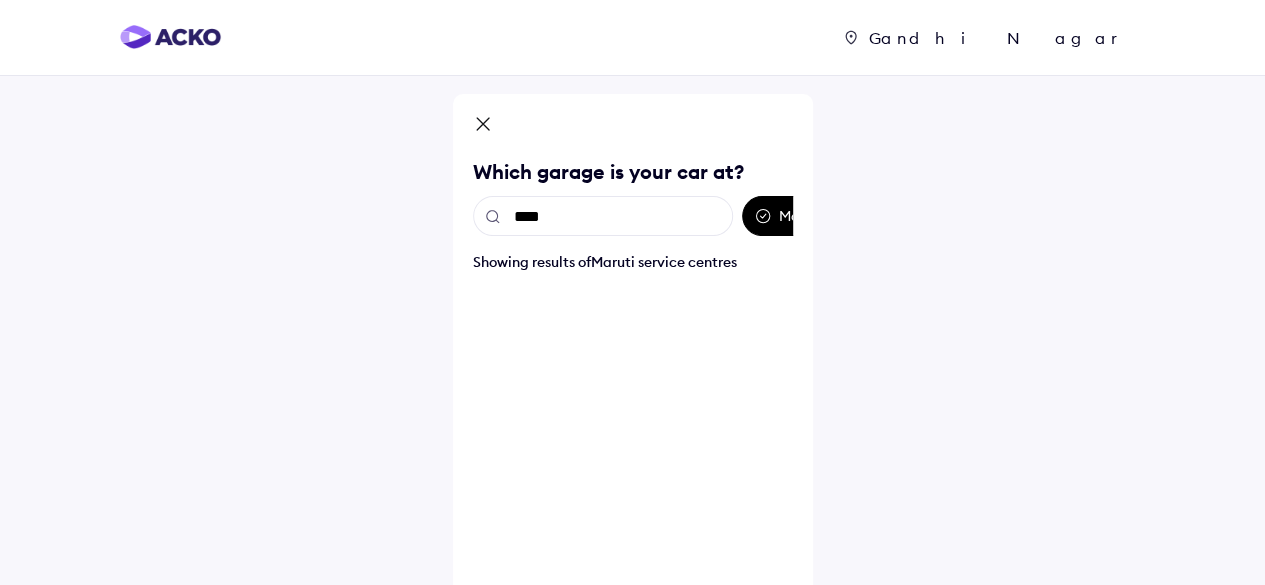type on "****" 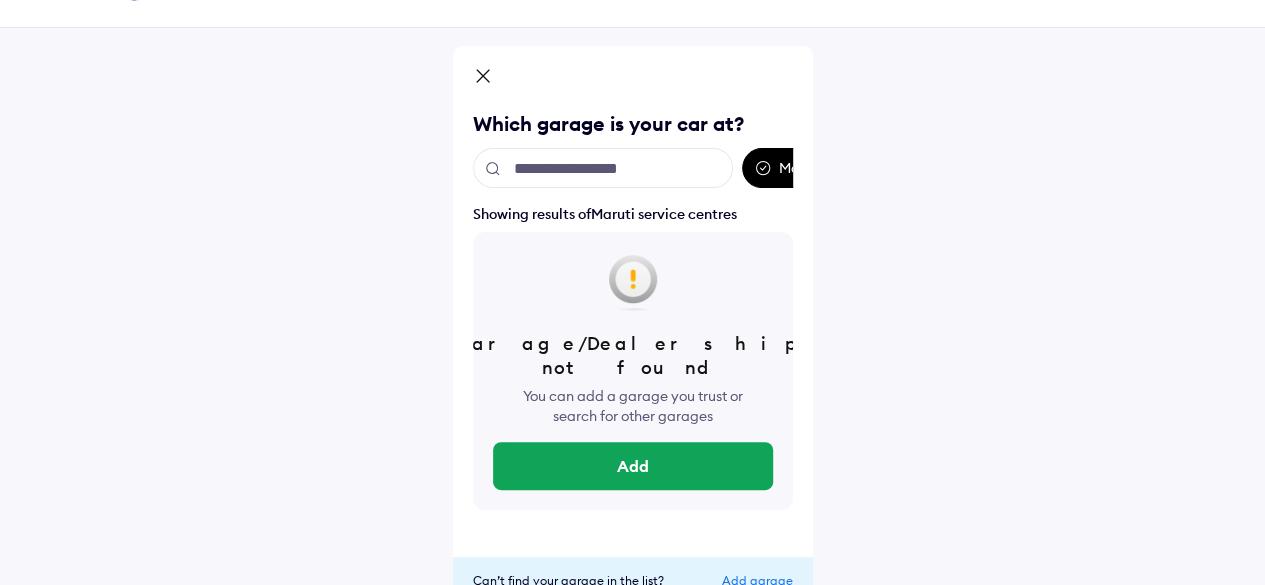scroll, scrollTop: 49, scrollLeft: 0, axis: vertical 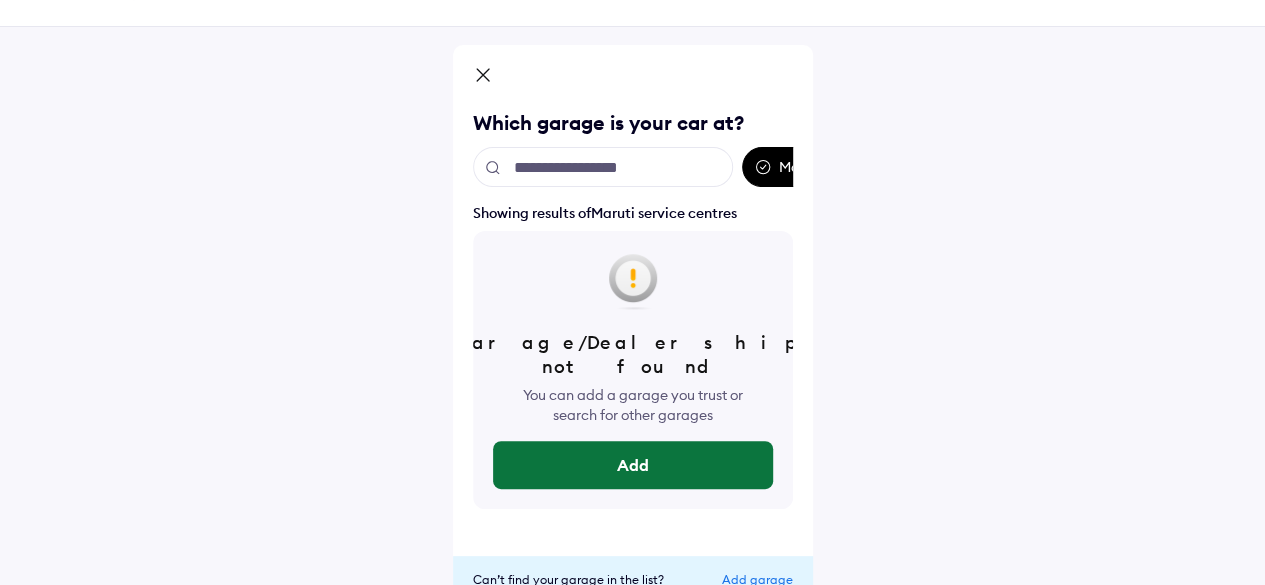 click on "Add" at bounding box center [633, 465] 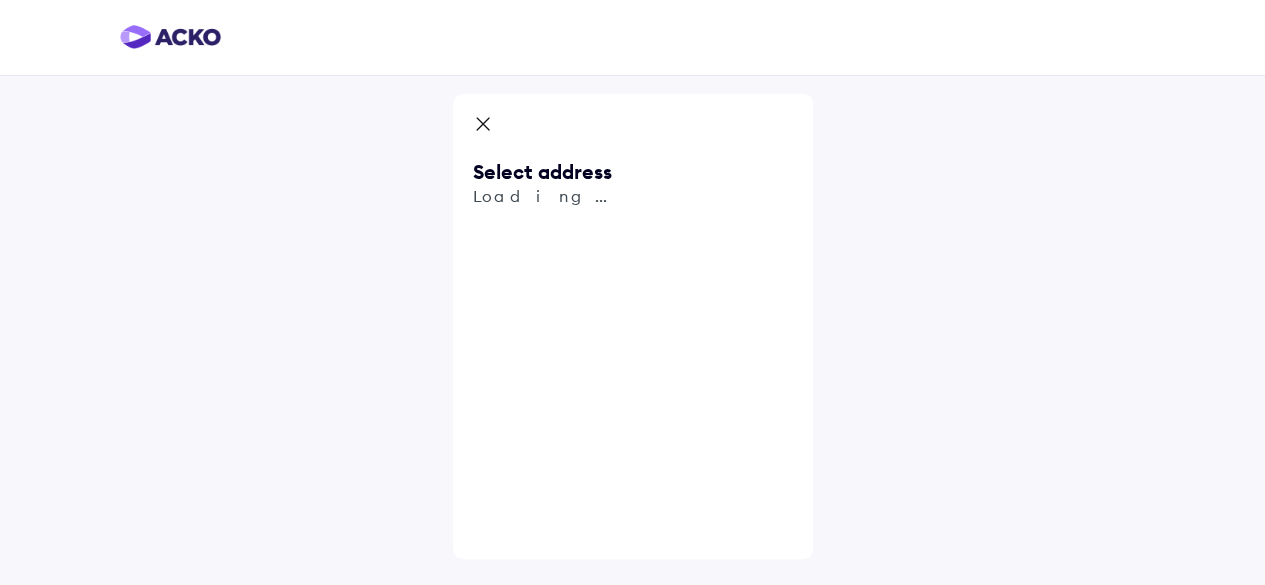 scroll, scrollTop: 0, scrollLeft: 0, axis: both 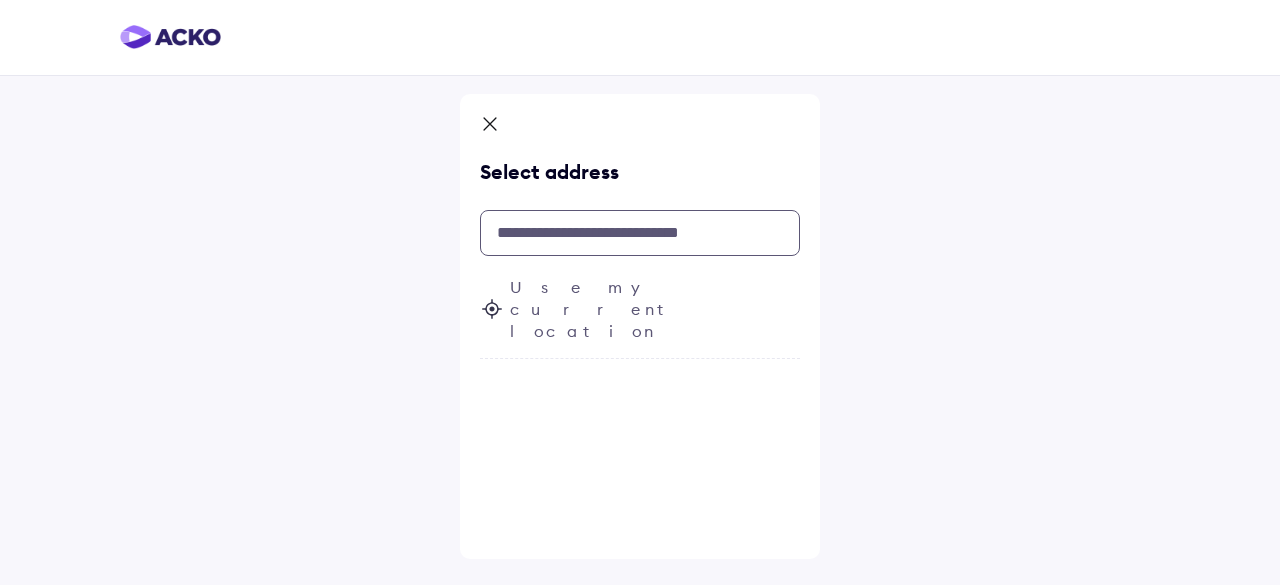 click at bounding box center (640, 233) 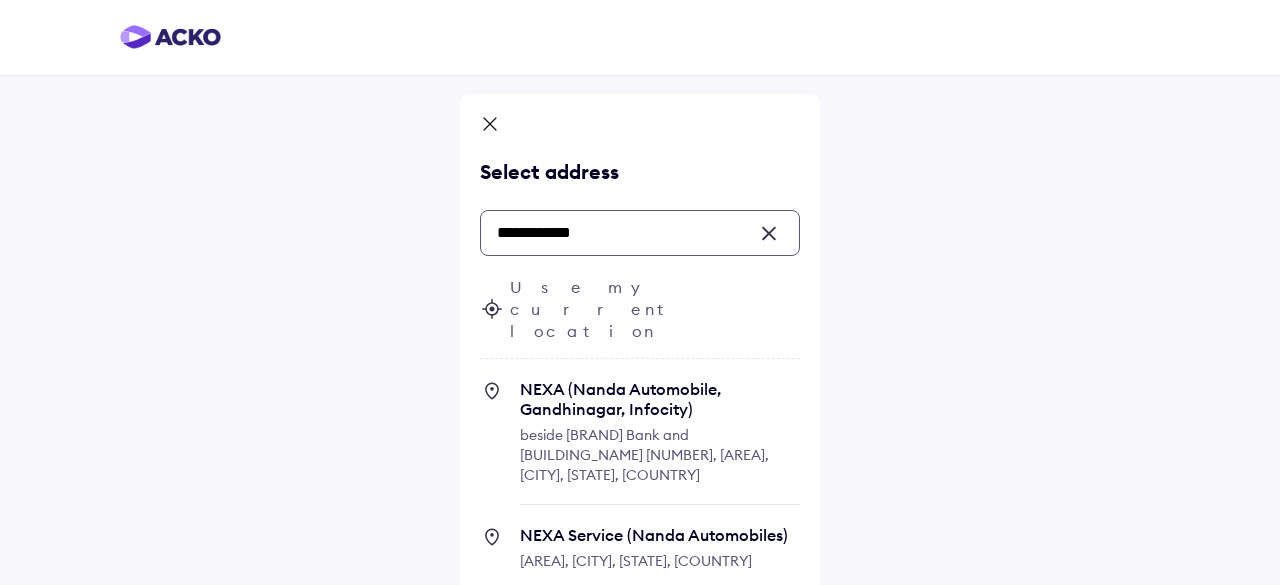 click on "NEXA Service (Nanda Automobiles)" at bounding box center [660, 535] 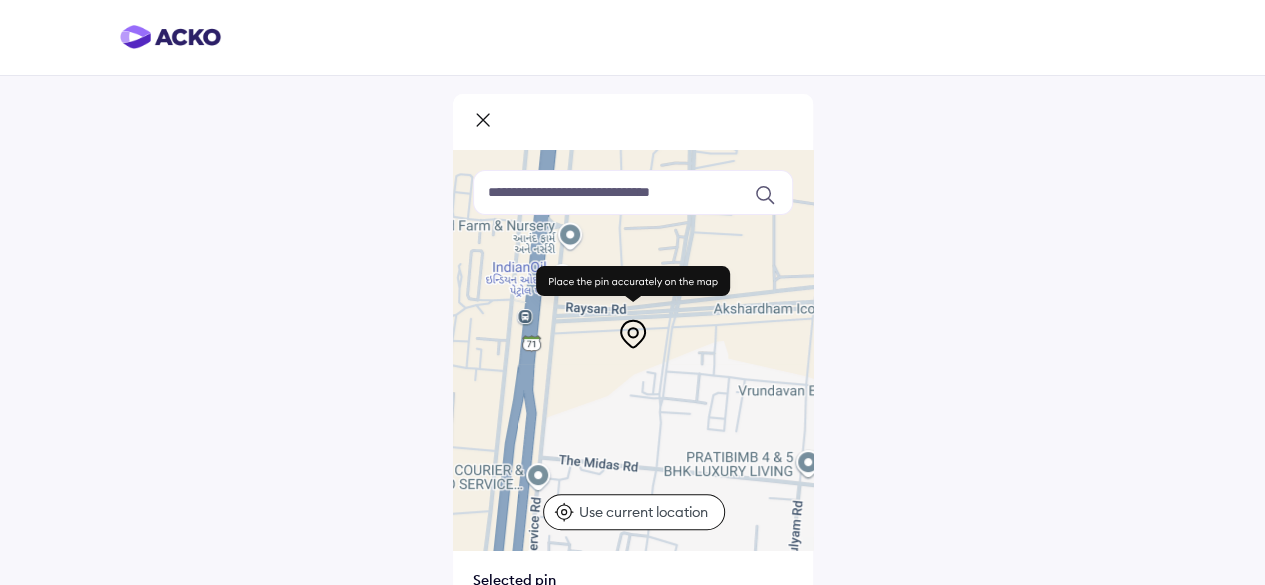 drag, startPoint x: 642, startPoint y: 475, endPoint x: 500, endPoint y: 469, distance: 142.12671 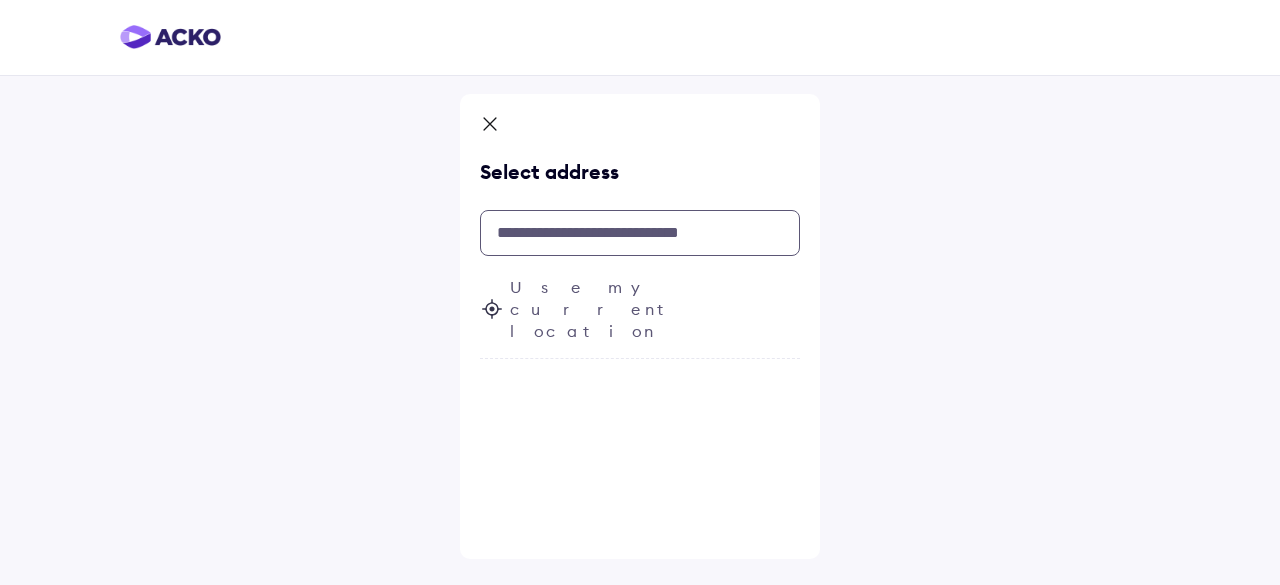 click at bounding box center (640, 233) 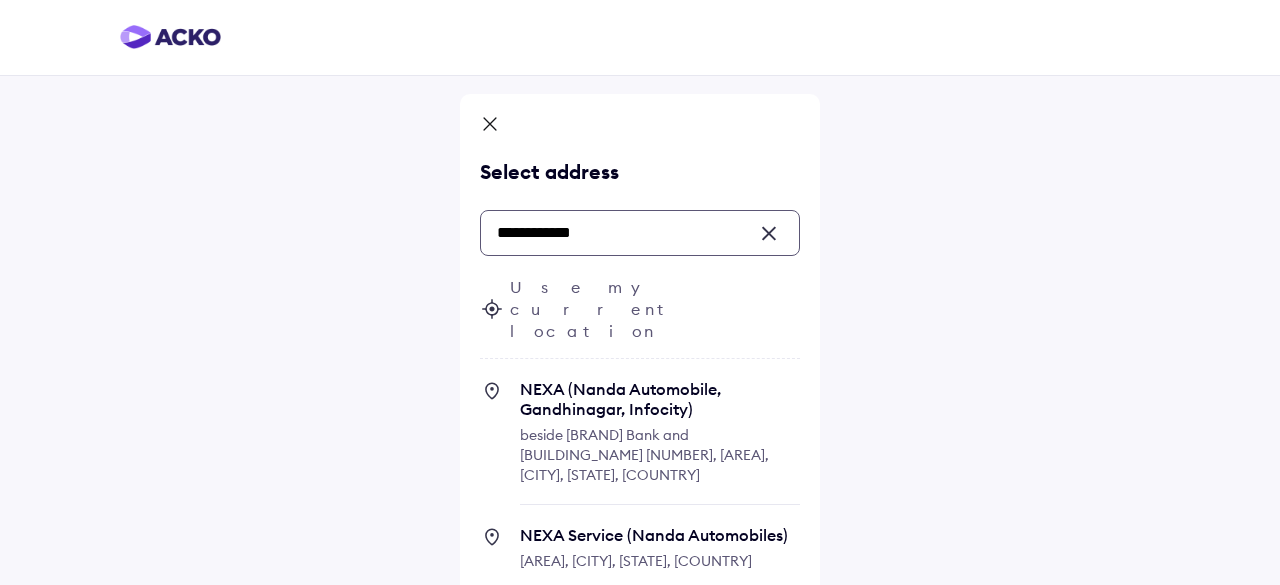 click on "NEXA Service (Nanda Automobiles)" at bounding box center [660, 535] 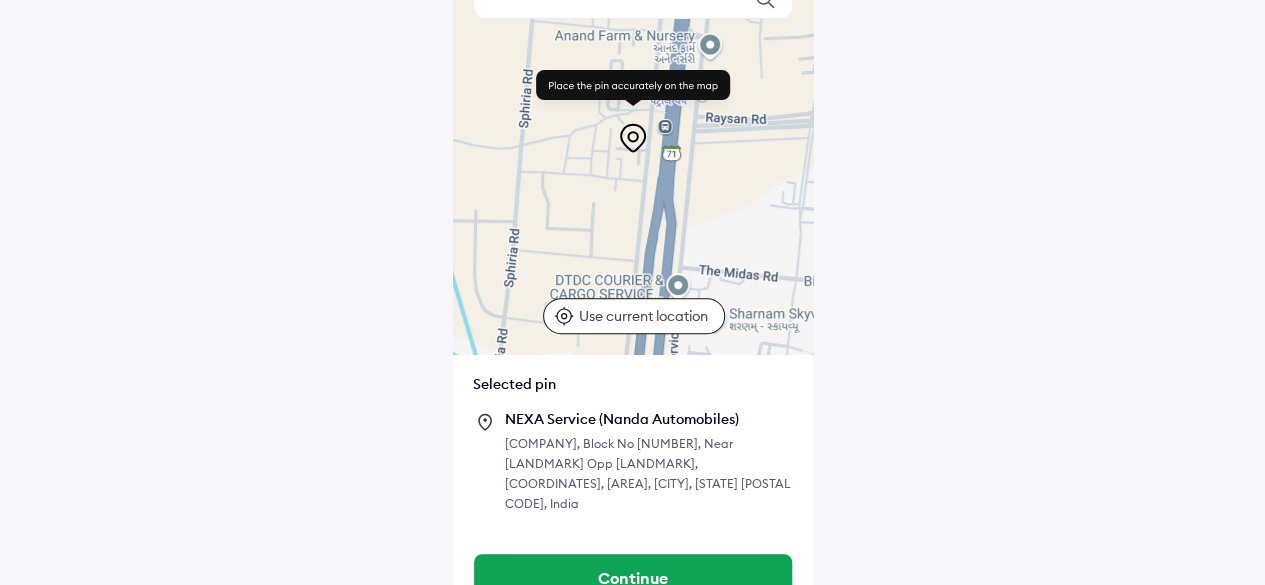 scroll, scrollTop: 212, scrollLeft: 0, axis: vertical 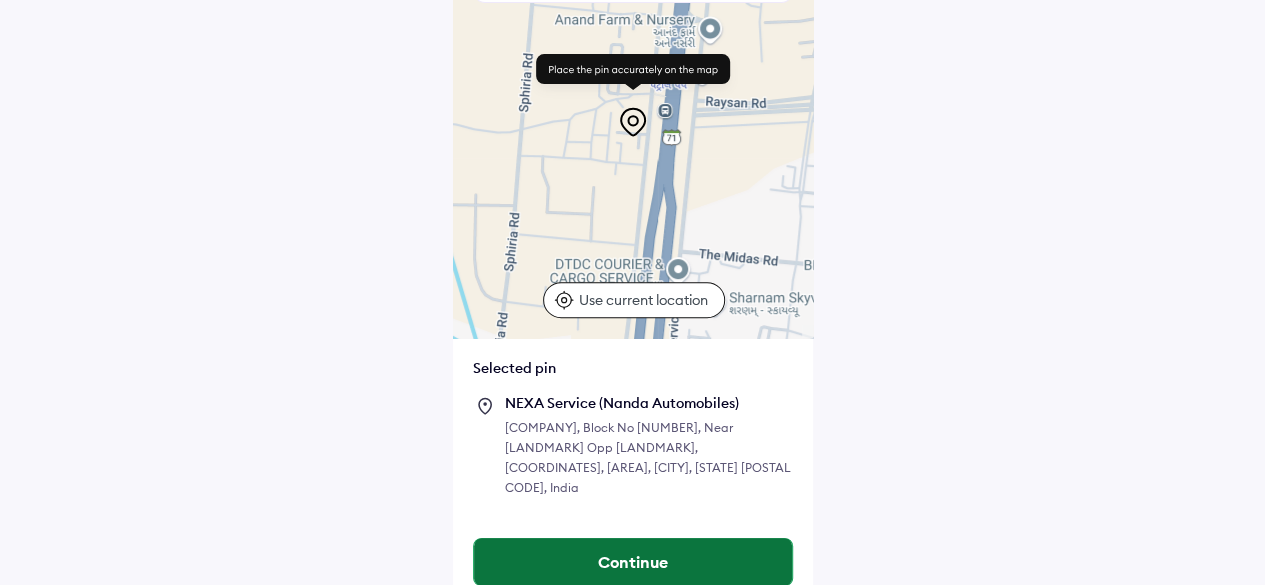 click on "Continue" at bounding box center [633, 562] 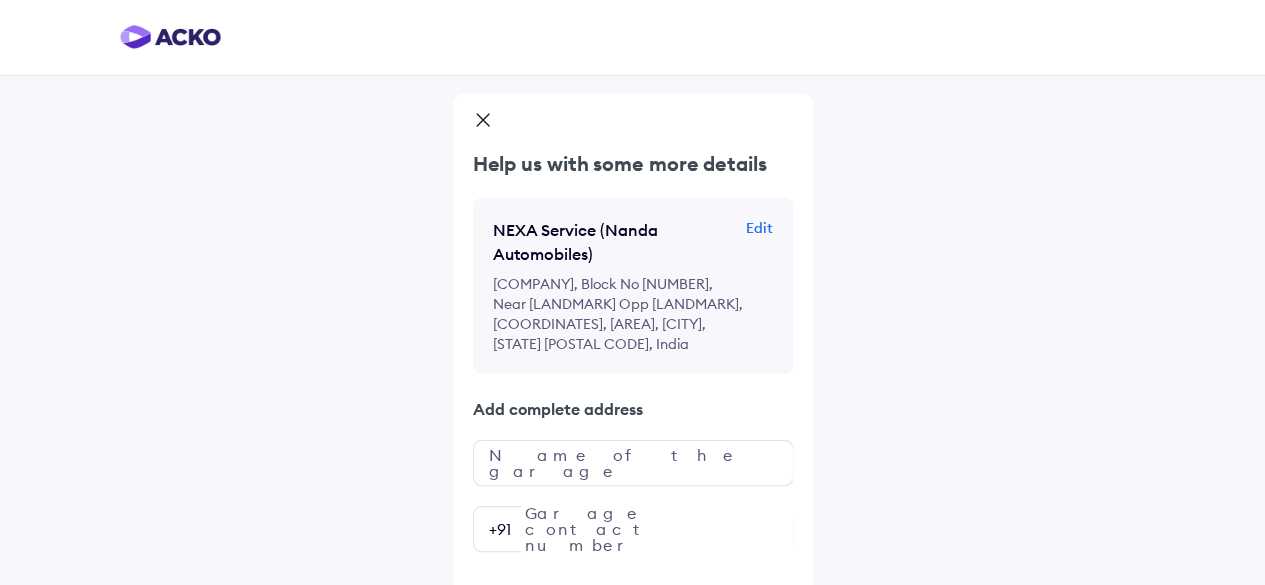 scroll, scrollTop: 73, scrollLeft: 0, axis: vertical 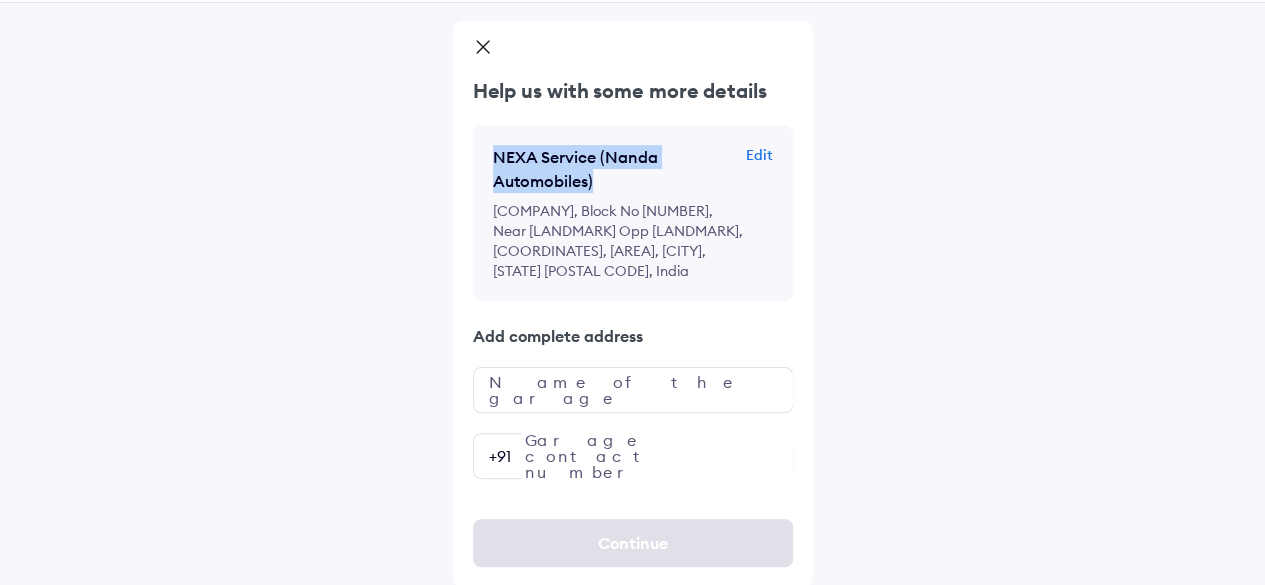 drag, startPoint x: 601, startPoint y: 187, endPoint x: 485, endPoint y: 151, distance: 121.45781 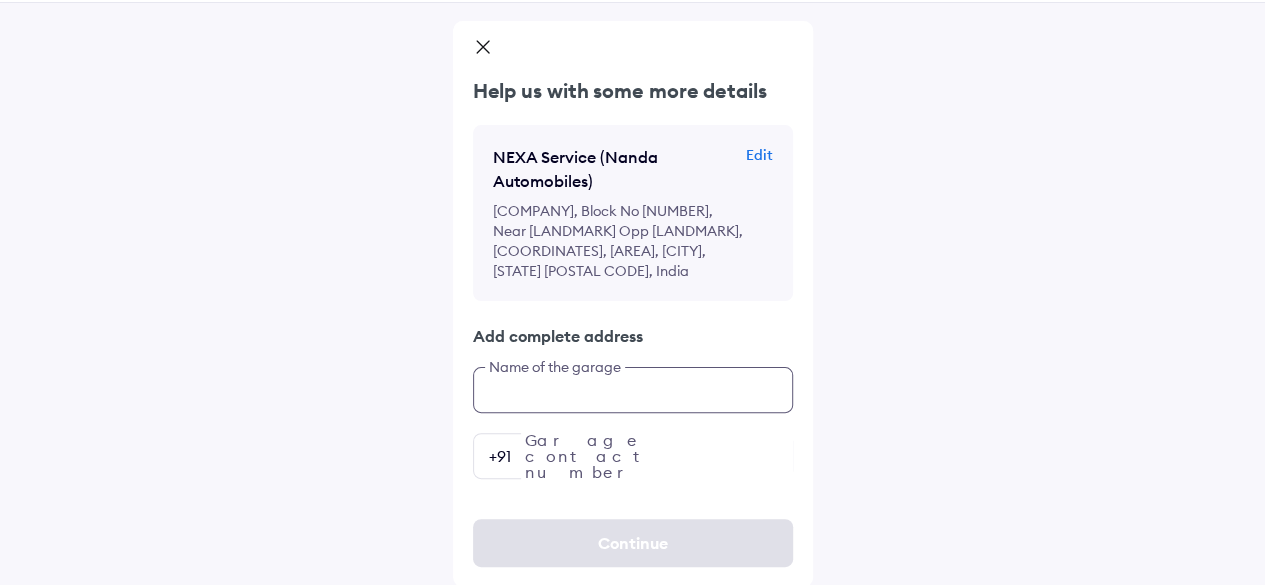 click at bounding box center [633, 390] 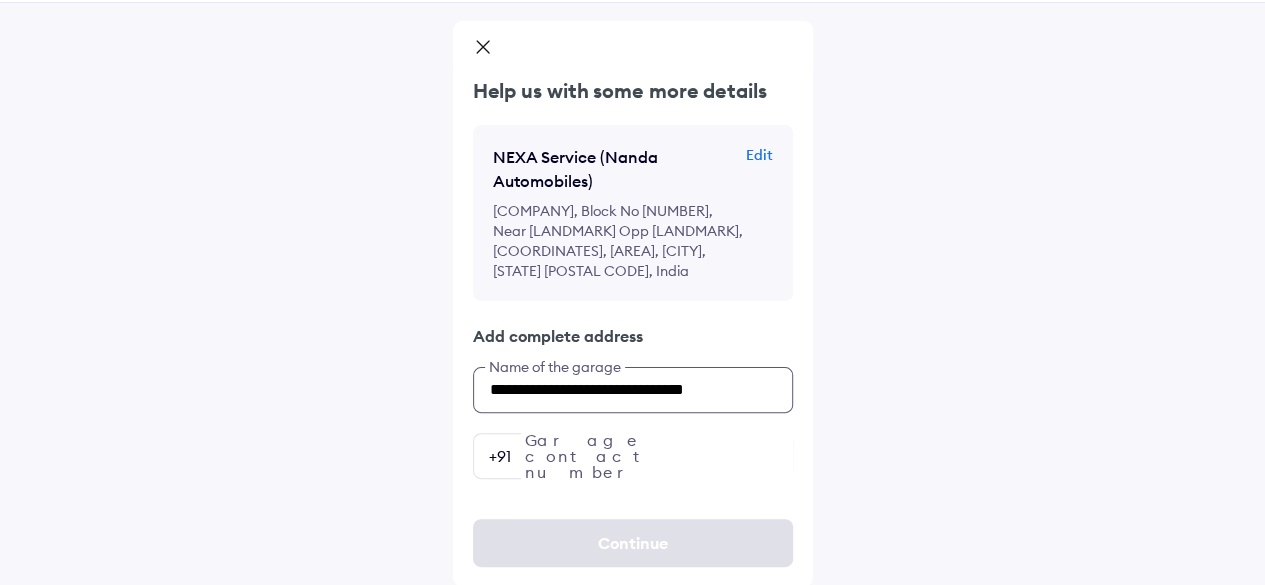 type on "**********" 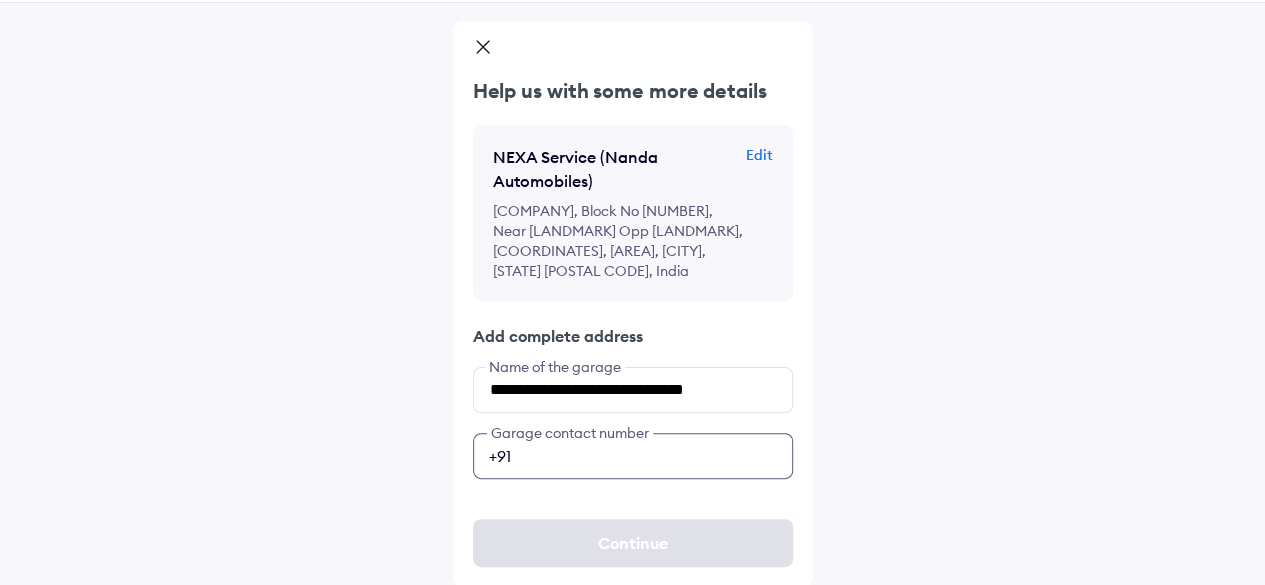 click at bounding box center (633, 456) 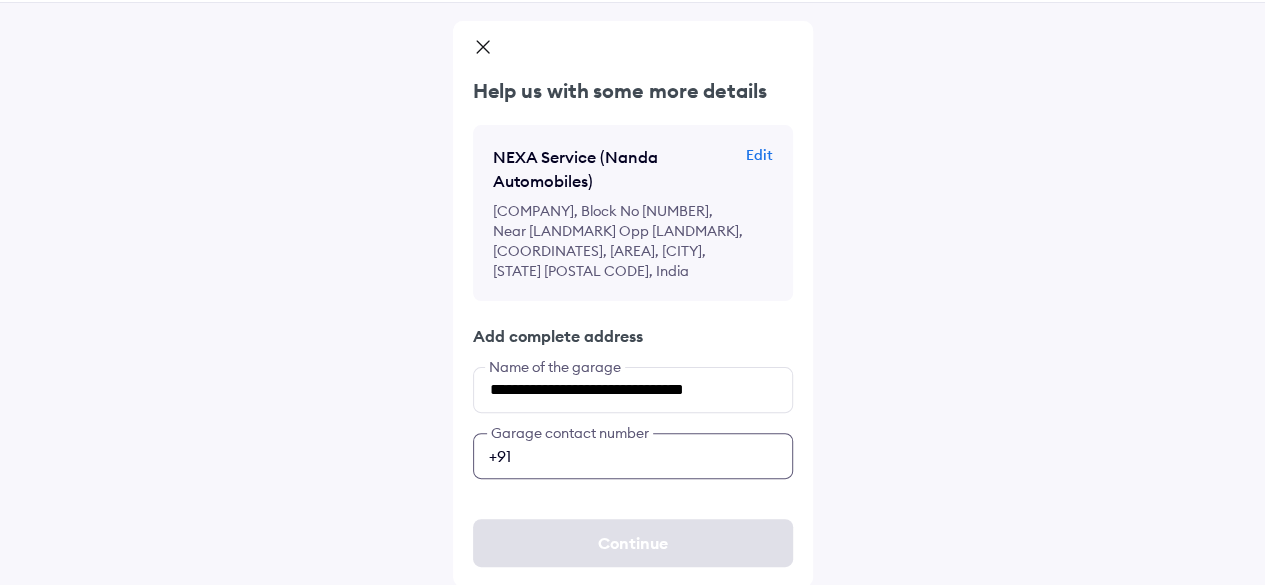 paste 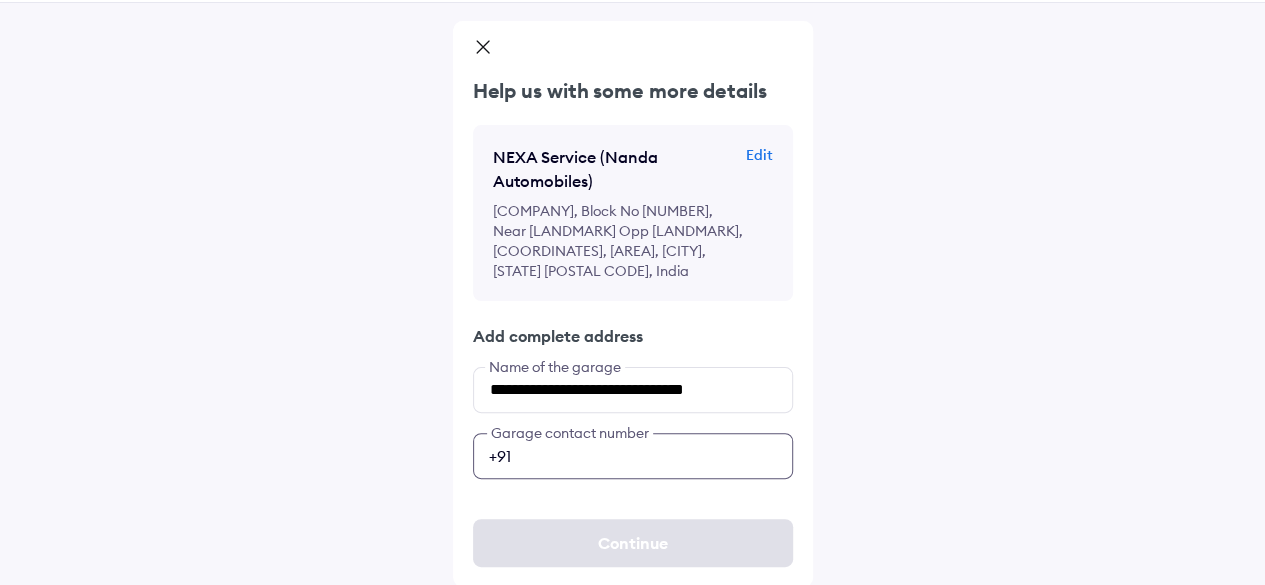 paste 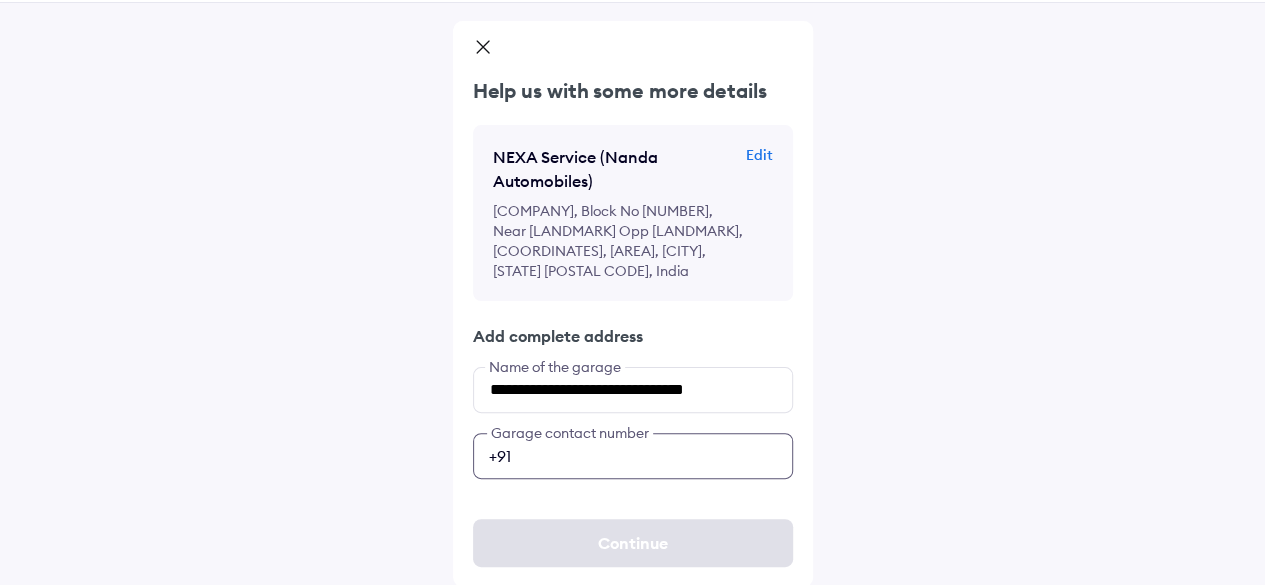 paste 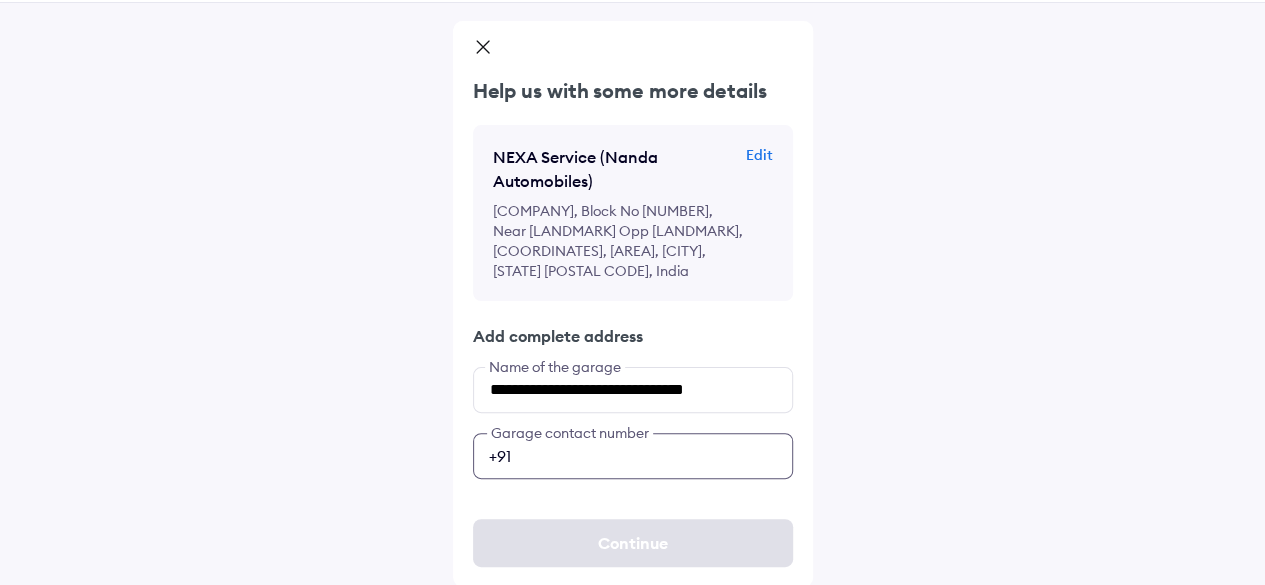 paste on "**********" 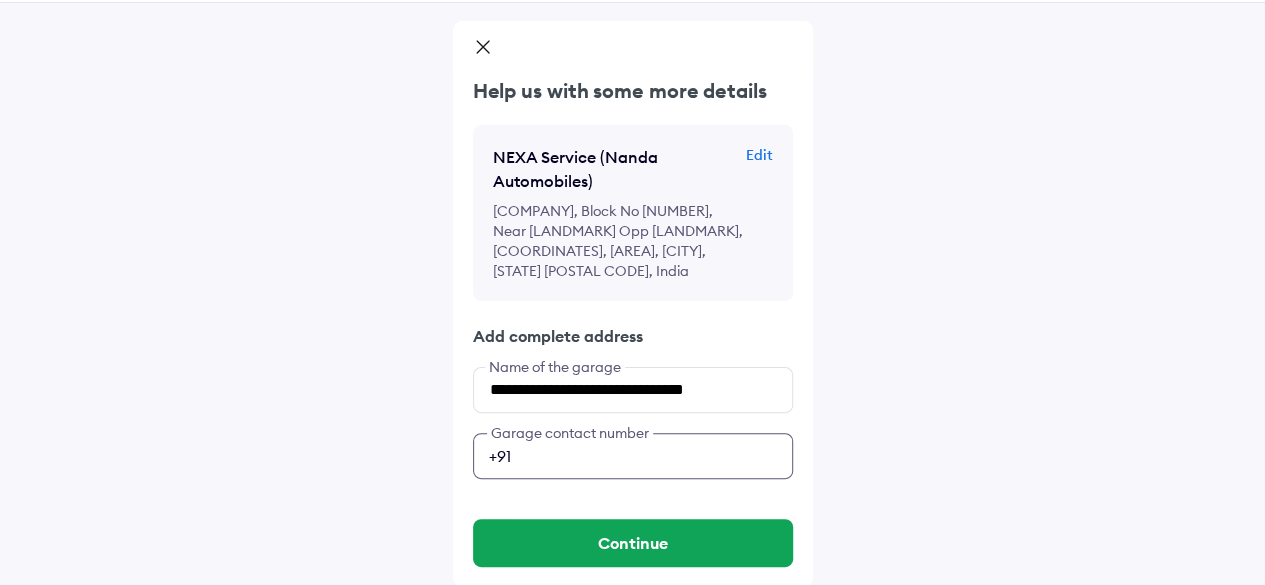click on "**********" at bounding box center (633, 456) 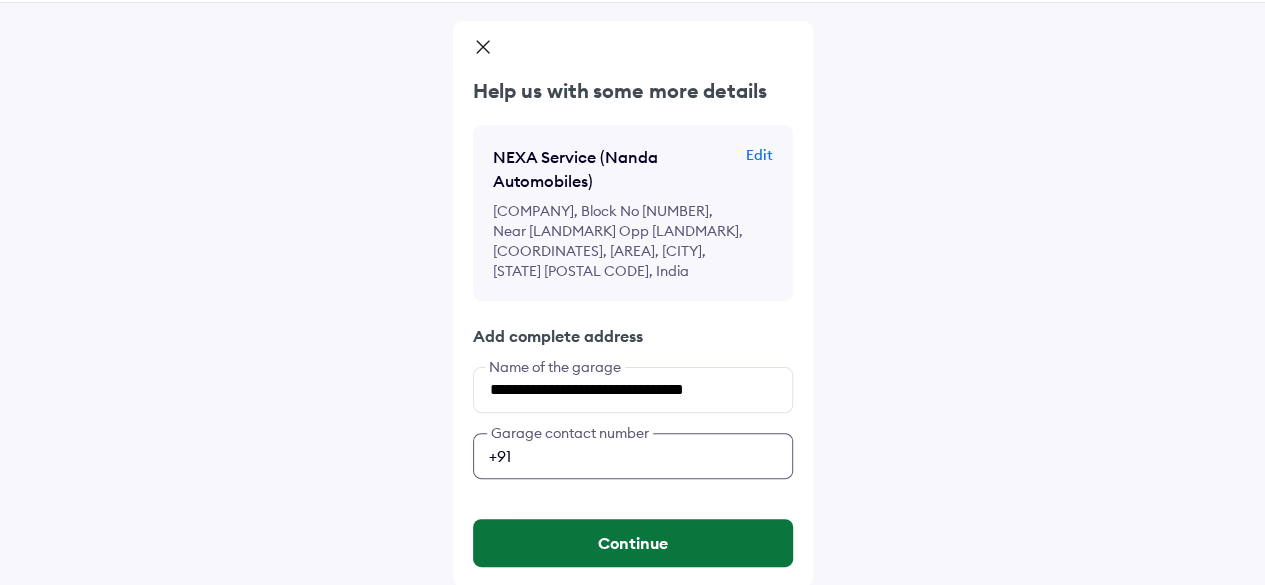 type on "**********" 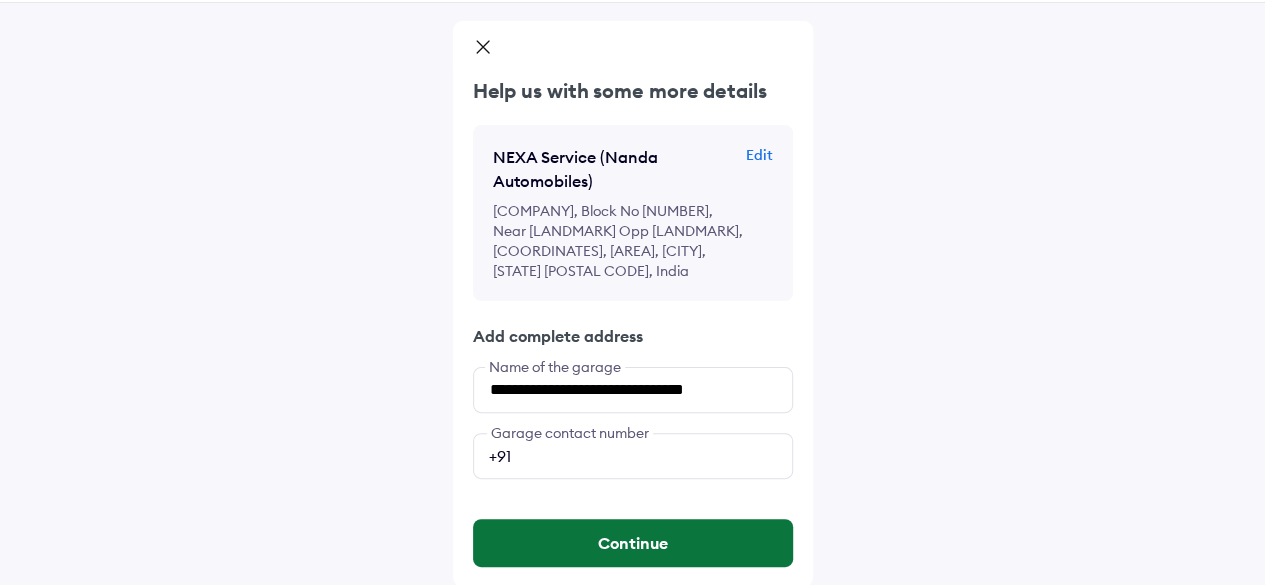 click on "Continue" at bounding box center [633, 543] 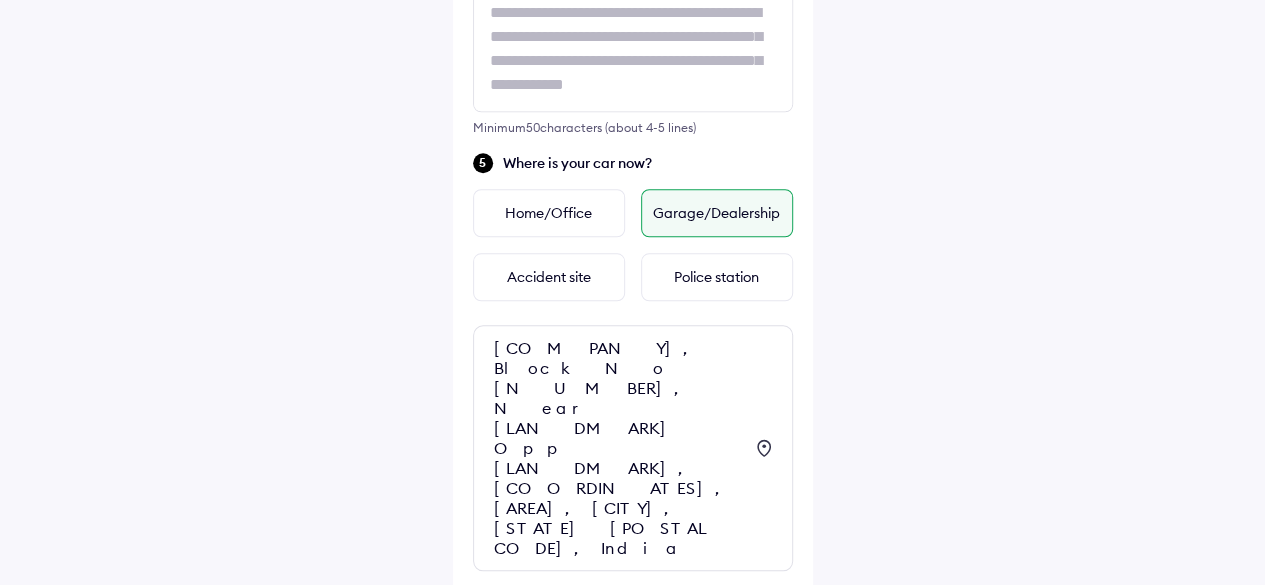 scroll, scrollTop: 831, scrollLeft: 0, axis: vertical 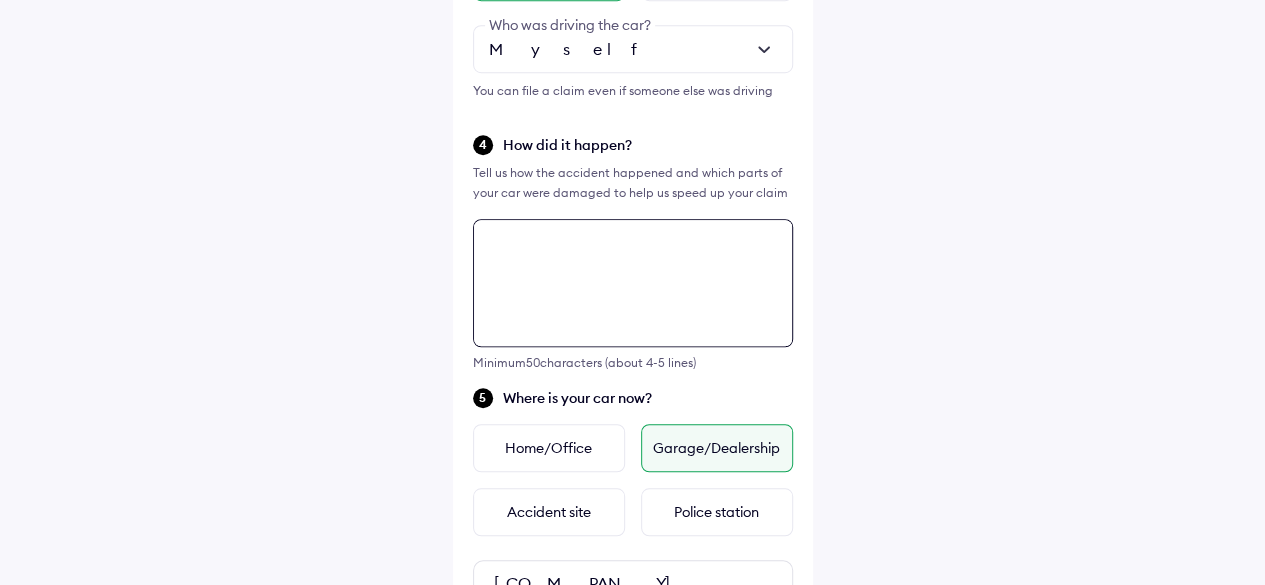 click on "Tell us about the accident Did the accident result in any deaths or serious injuries? Yes No When did it happen? Yesterday Today ** / ** / **** Date of accident Was someone driving the car when it happened? Yes No Myself Who was driving the car? You can file a claim even if someone else was driving How did it happen? Tell us how the accident happened and which parts of your car were damaged to help us speed up your claim Minimum  50  characters (about 4-5 lines) Where is your car now? Home/Office Garage/Dealership Accident site Police station [BRAND] Automobiles, Block No [NUMBER], Near [LANDMARK] Opp [BRAND] Petrol Pump, [COORDINATES], [AREA], [CITY], [STATE] [POSTAL_CODE], [COUNTRY] Continue" at bounding box center (633, 232) 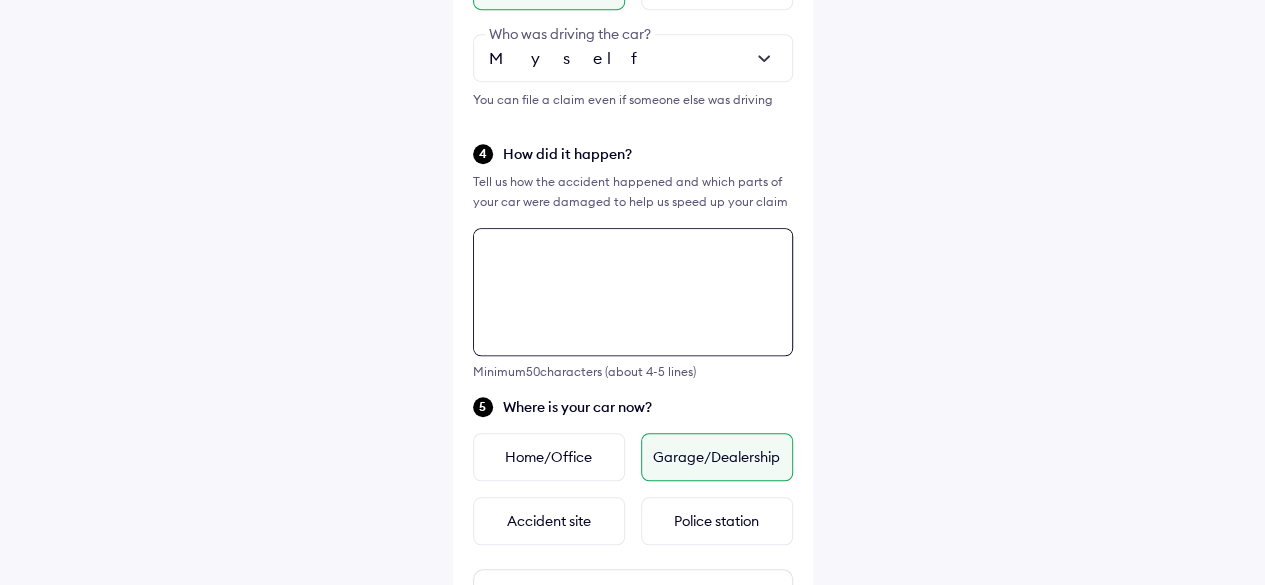 scroll, scrollTop: 506, scrollLeft: 0, axis: vertical 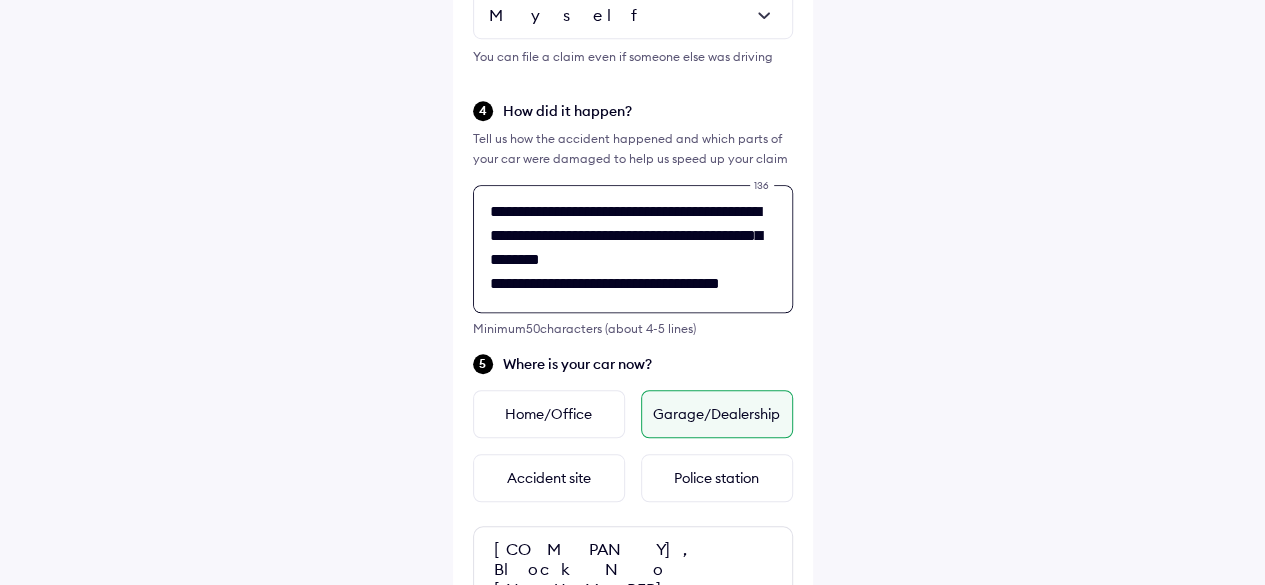 click on "**********" at bounding box center [633, 249] 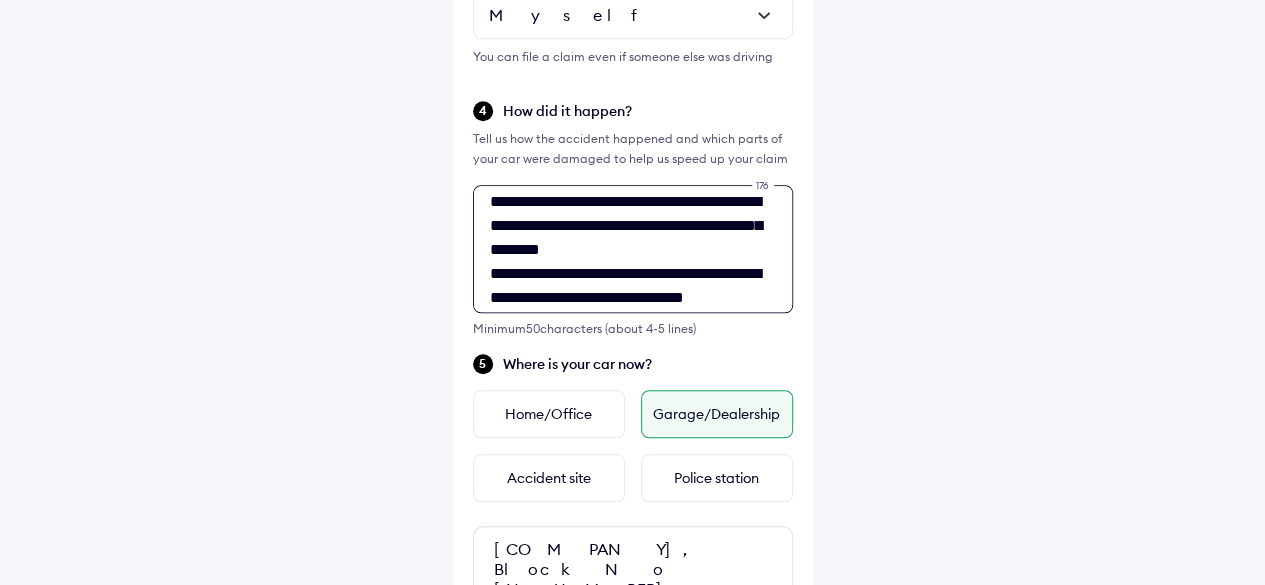 scroll, scrollTop: 11, scrollLeft: 0, axis: vertical 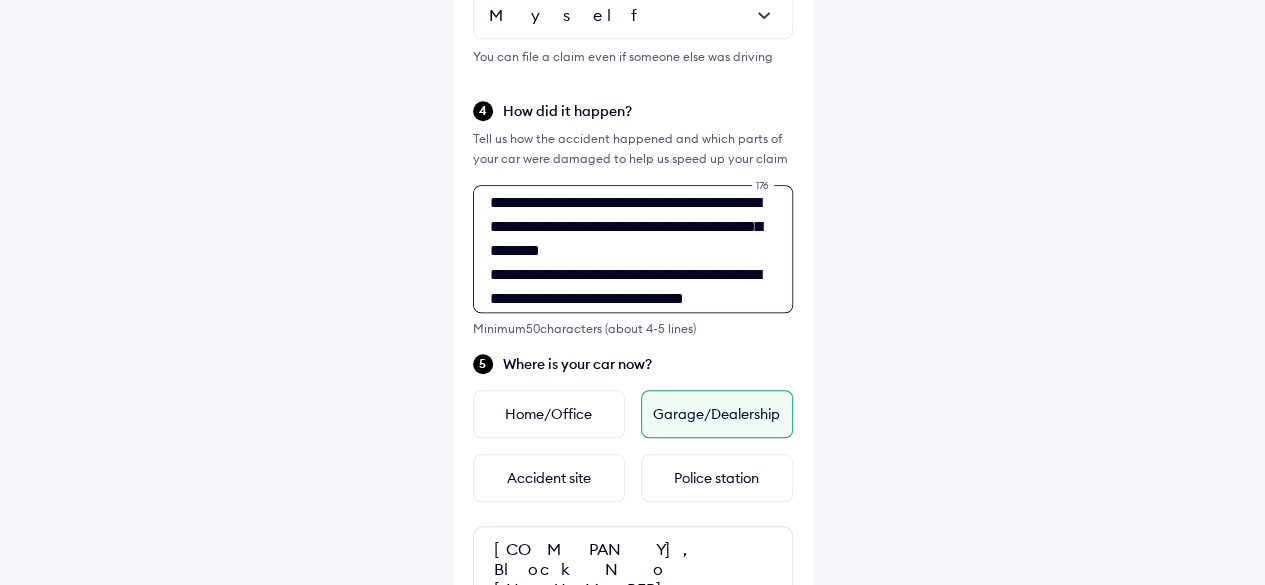 click on "**********" at bounding box center [633, 249] 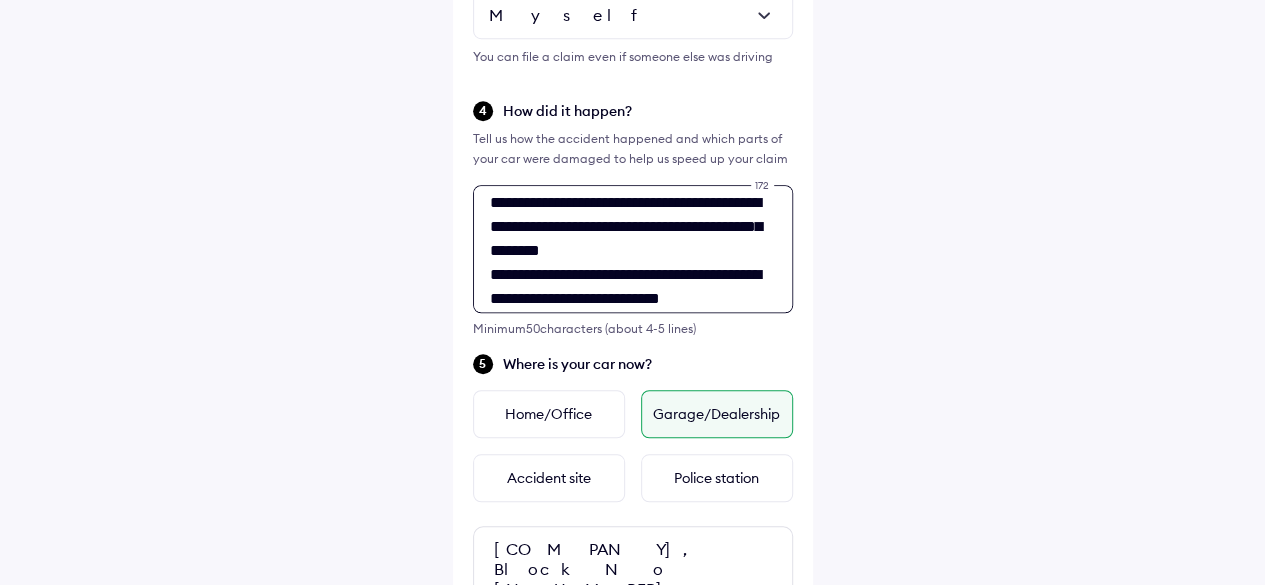 click on "**********" at bounding box center [633, 249] 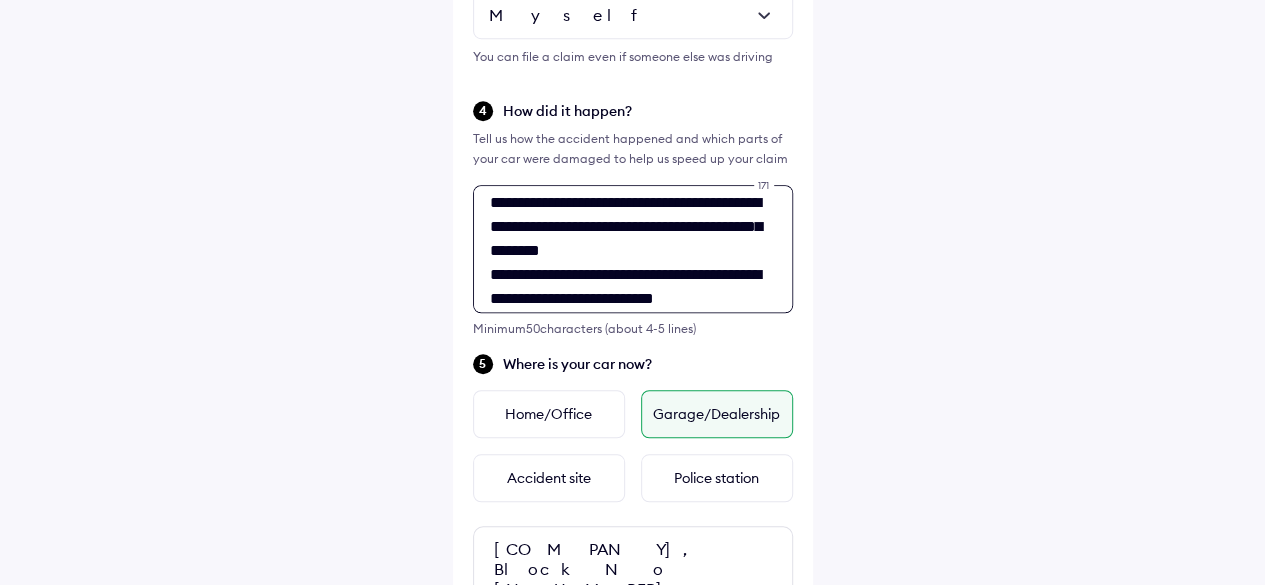 scroll, scrollTop: 49, scrollLeft: 0, axis: vertical 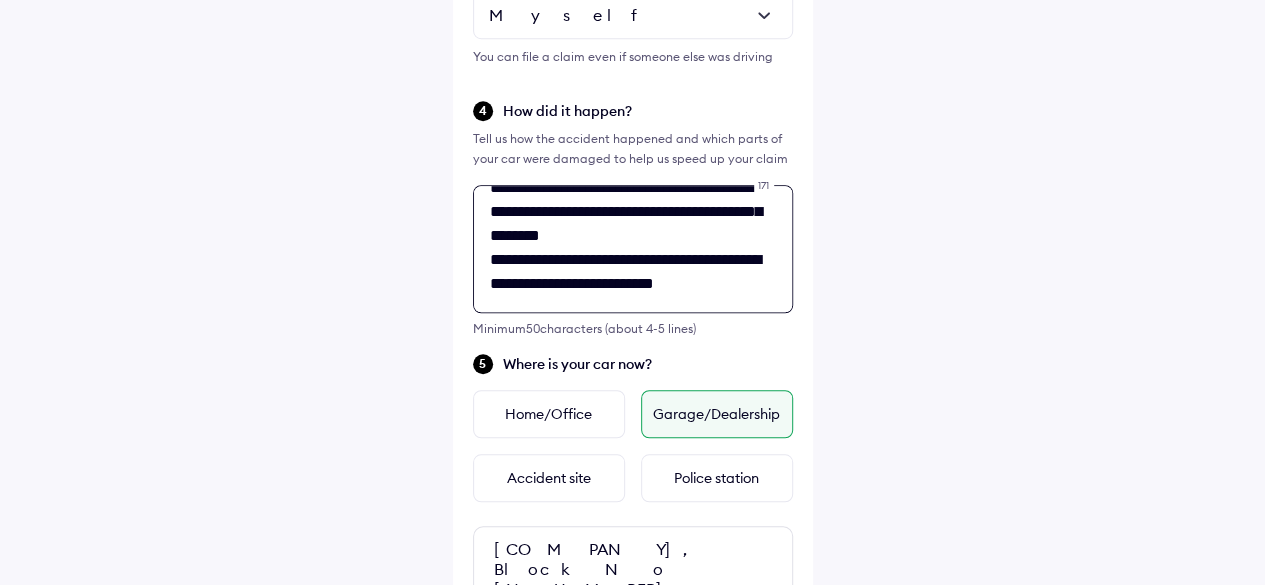 click on "**********" at bounding box center (633, 249) 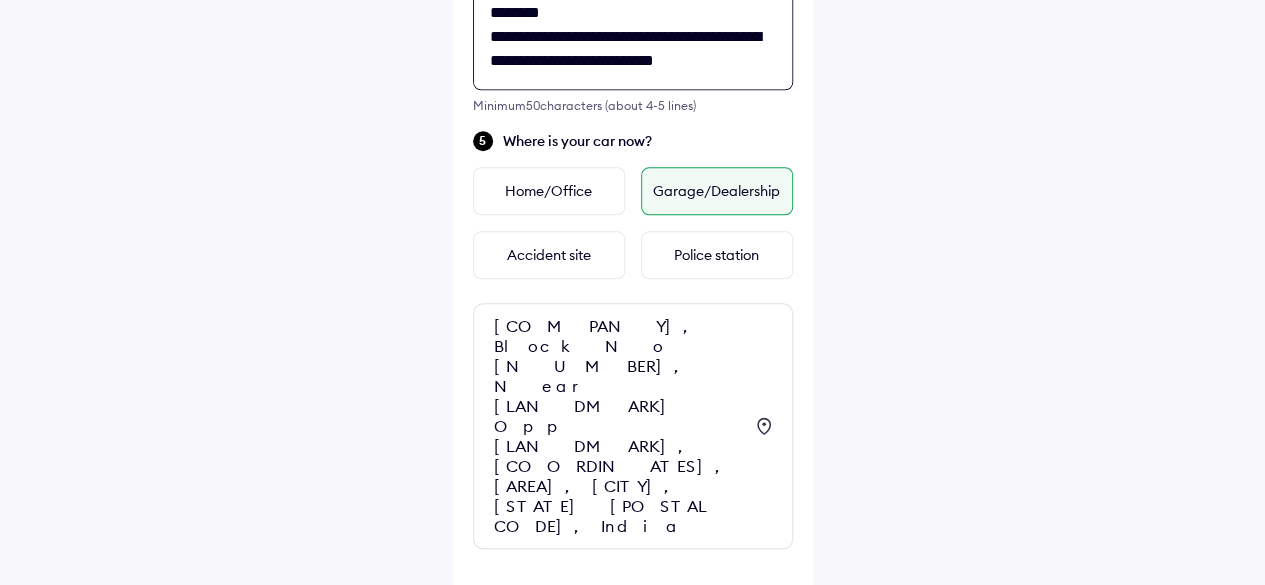 scroll, scrollTop: 899, scrollLeft: 0, axis: vertical 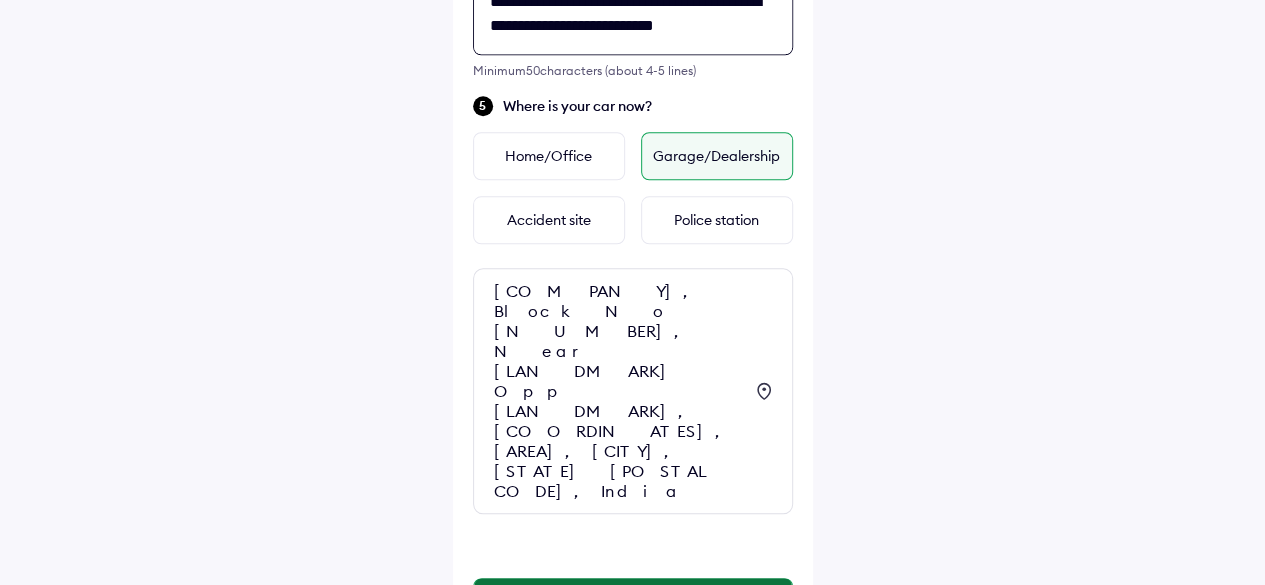 type on "**********" 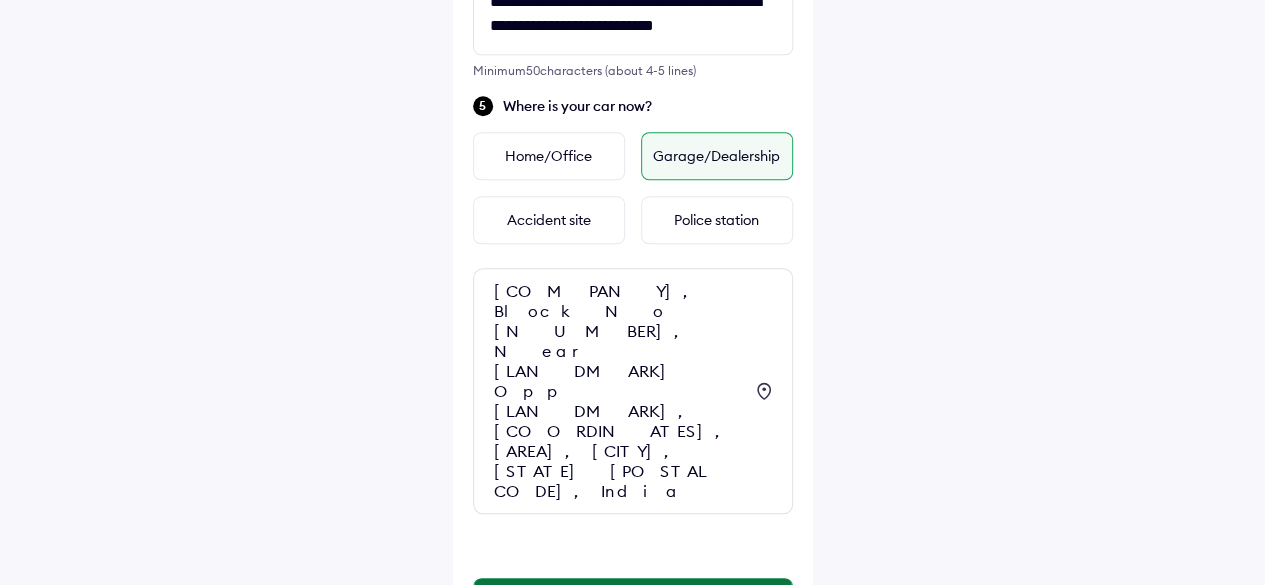 click on "Continue" at bounding box center (633, 602) 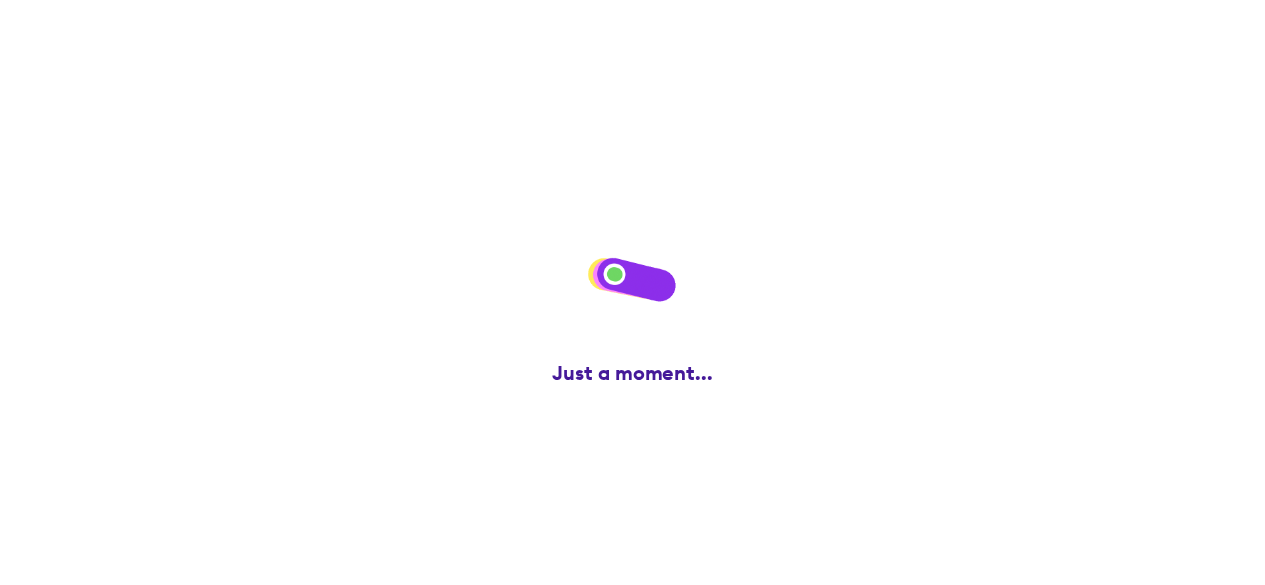 scroll, scrollTop: 0, scrollLeft: 0, axis: both 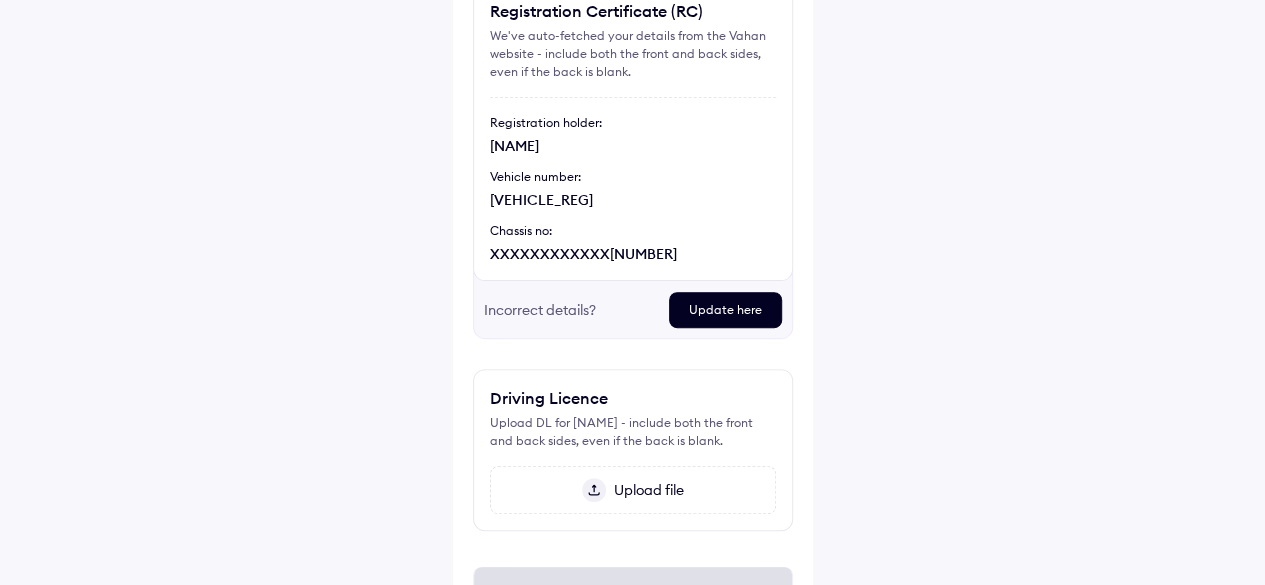 click on "Chassis no:" at bounding box center [633, 231] 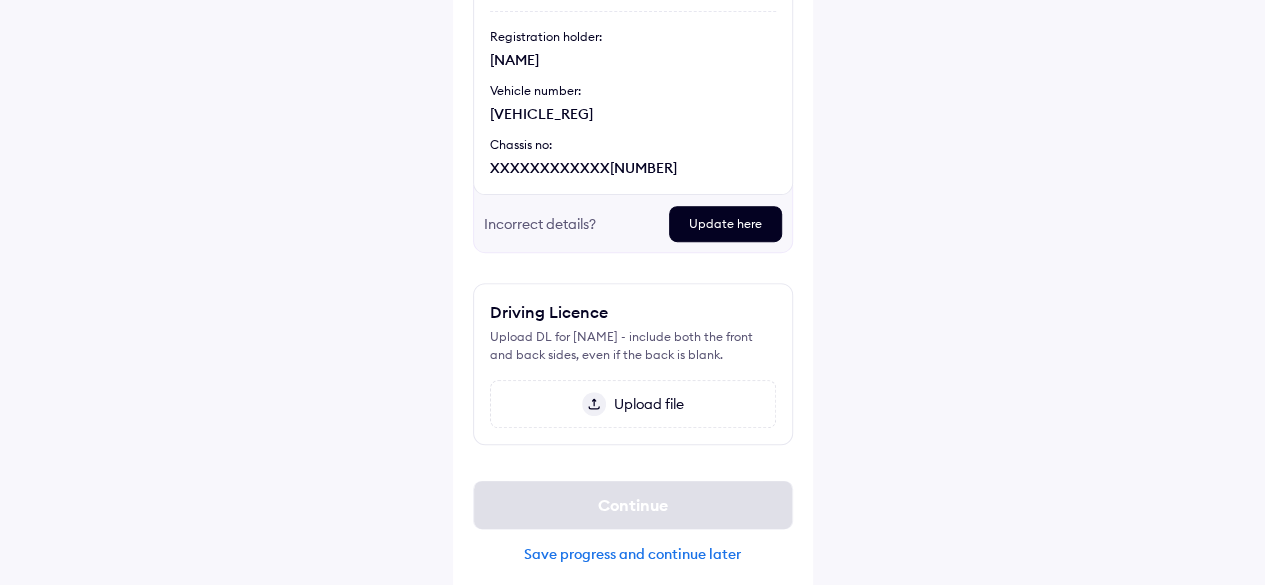 scroll, scrollTop: 281, scrollLeft: 0, axis: vertical 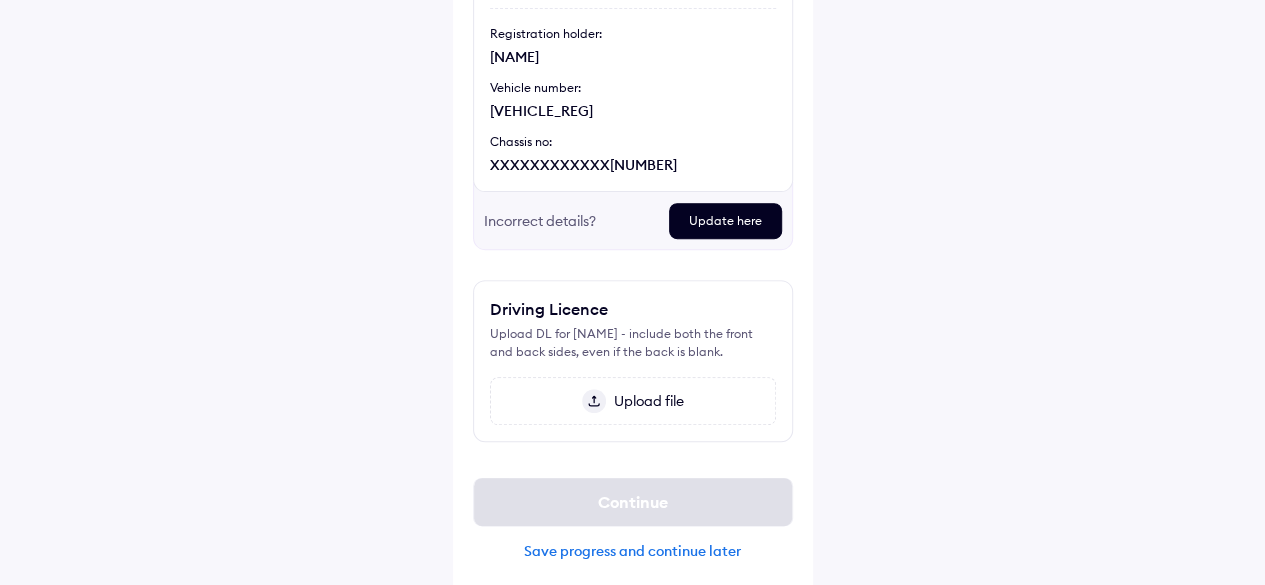 click at bounding box center (594, 401) 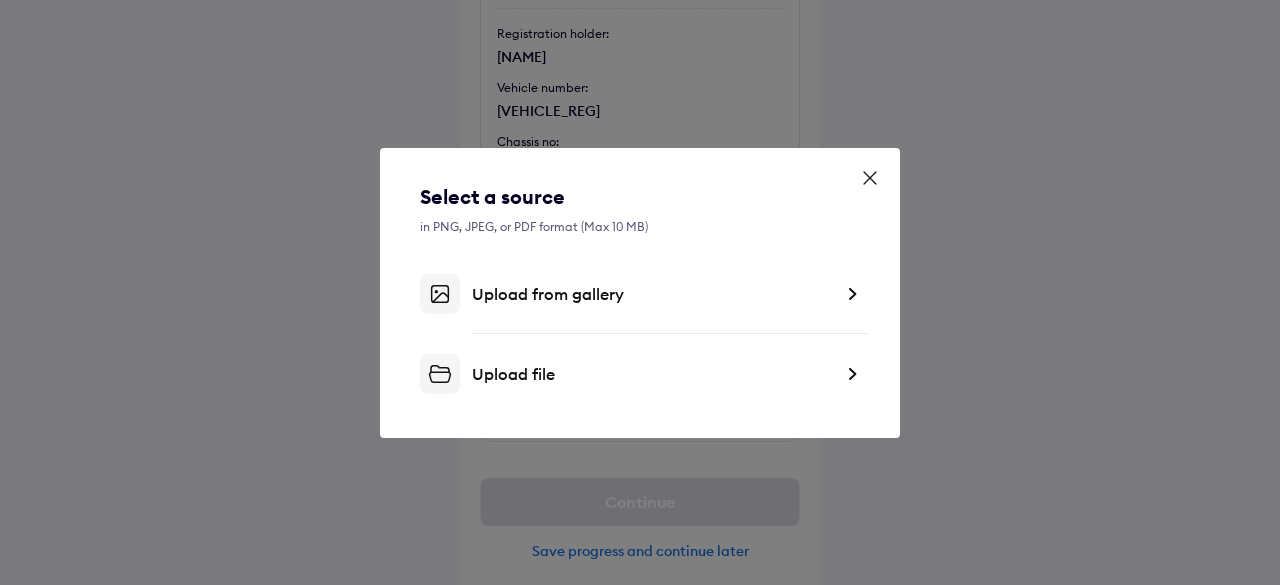 click on "Select a source in PNG, JPEG, or PDF format (Max 10 MB) Upload from gallery Upload file" at bounding box center [640, 293] 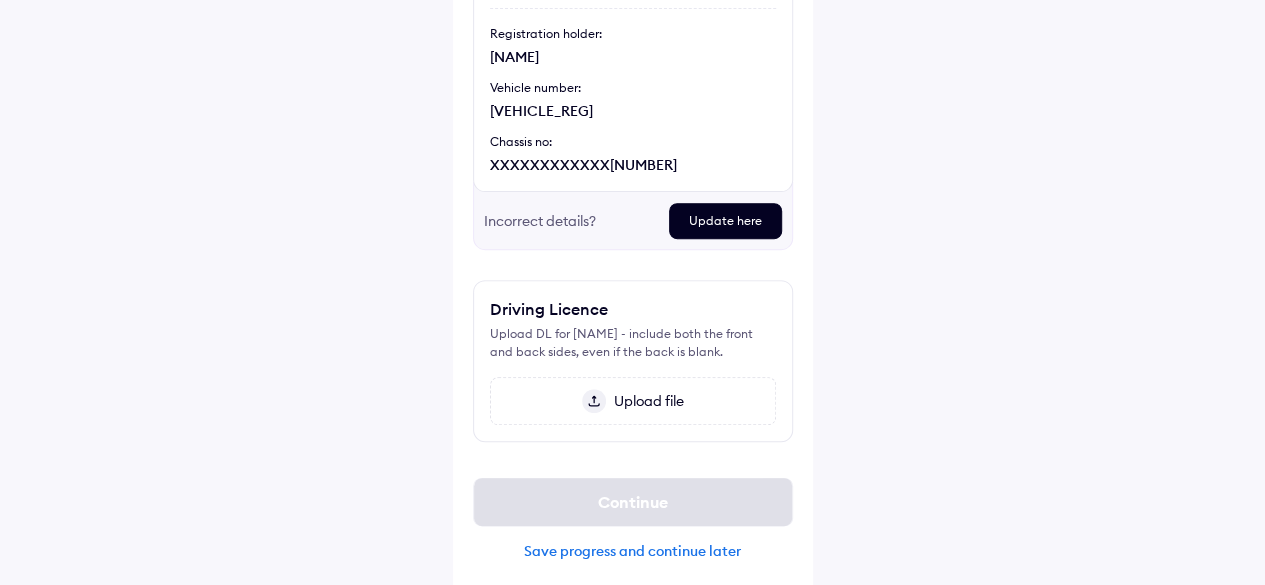 click on "Upload file" at bounding box center [645, 401] 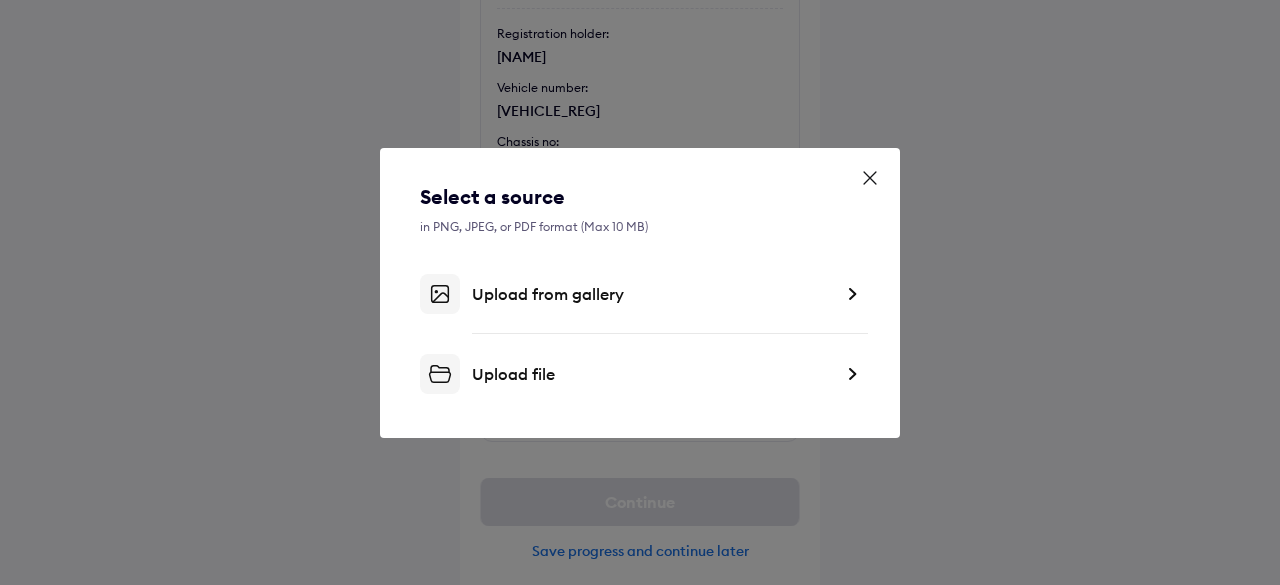 click on "Upload from gallery" at bounding box center [652, 294] 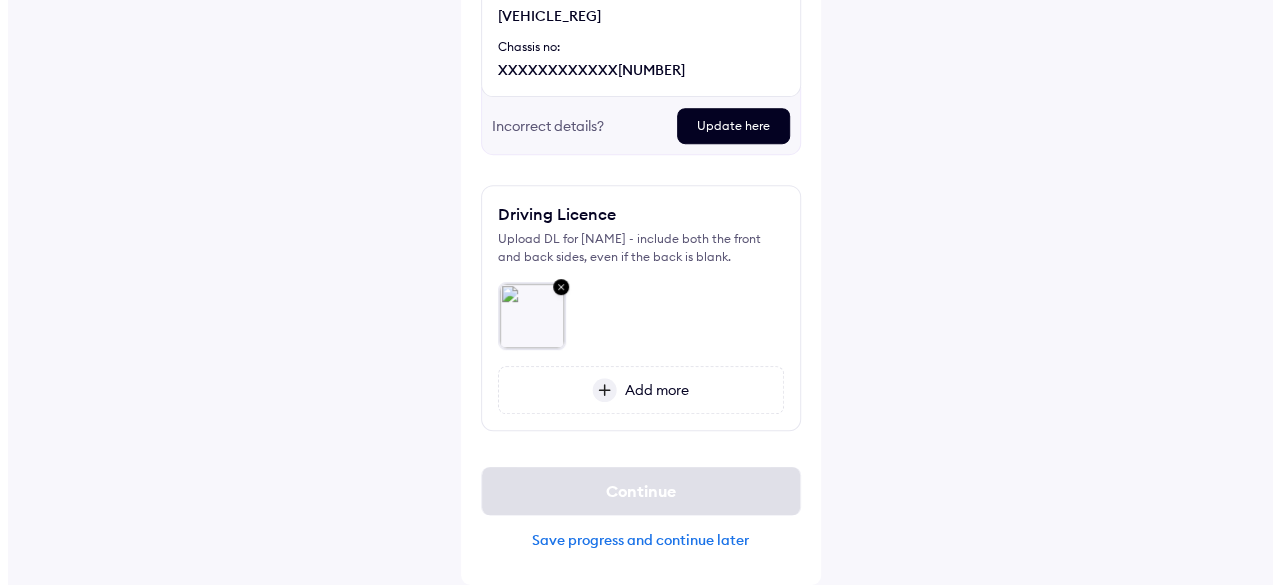 scroll, scrollTop: 391, scrollLeft: 0, axis: vertical 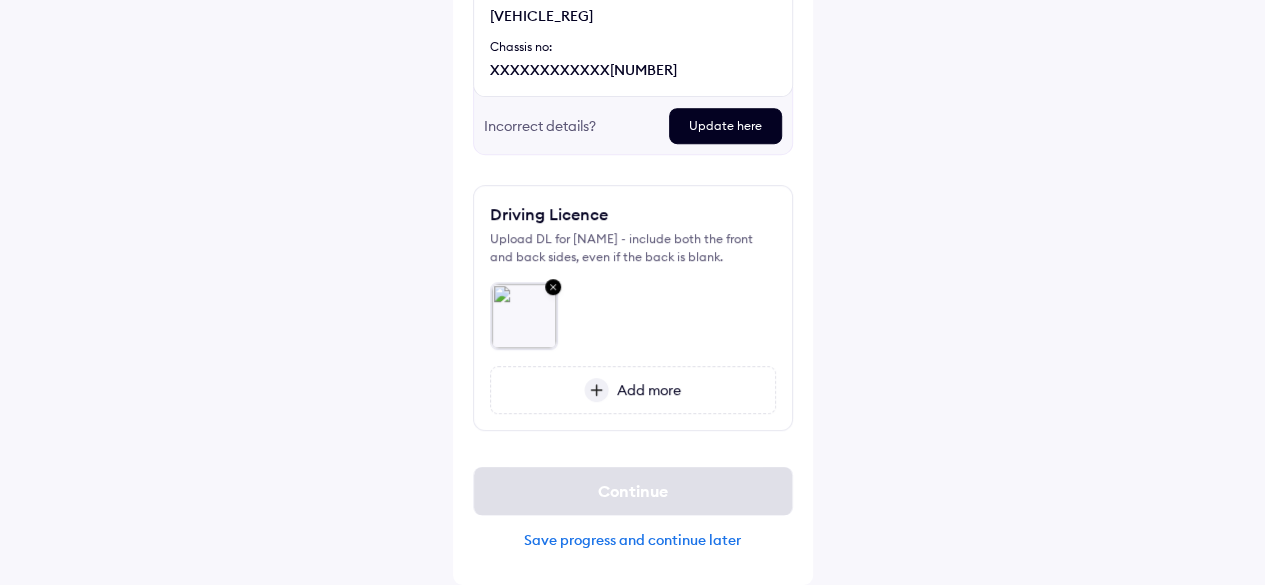 click at bounding box center (553, 288) 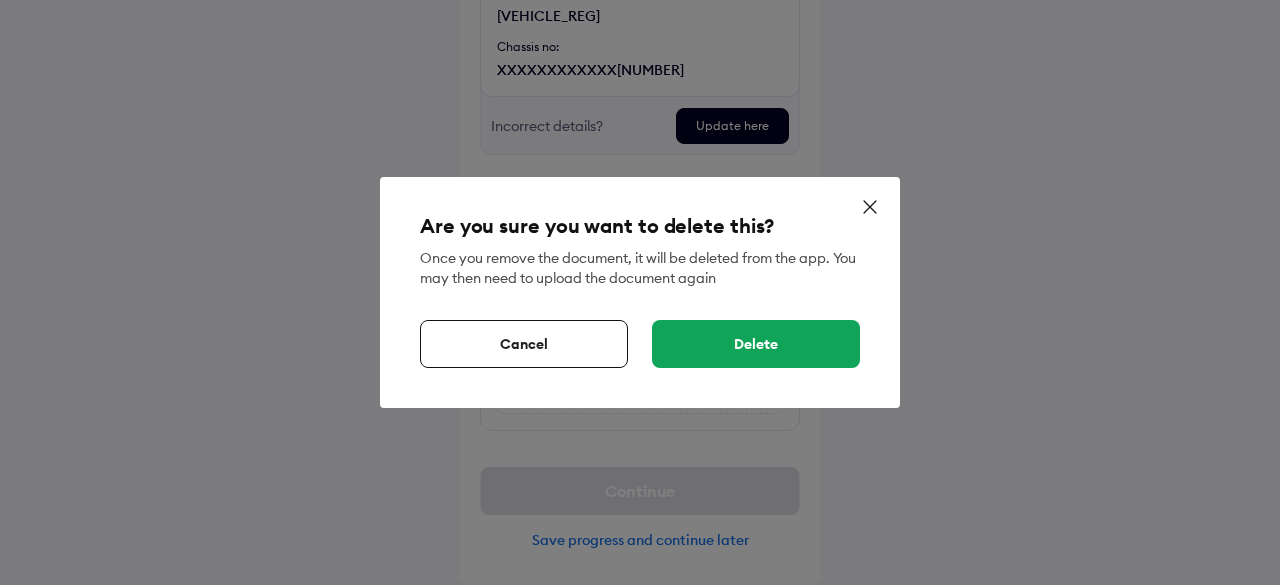 click on "Delete" at bounding box center [756, 344] 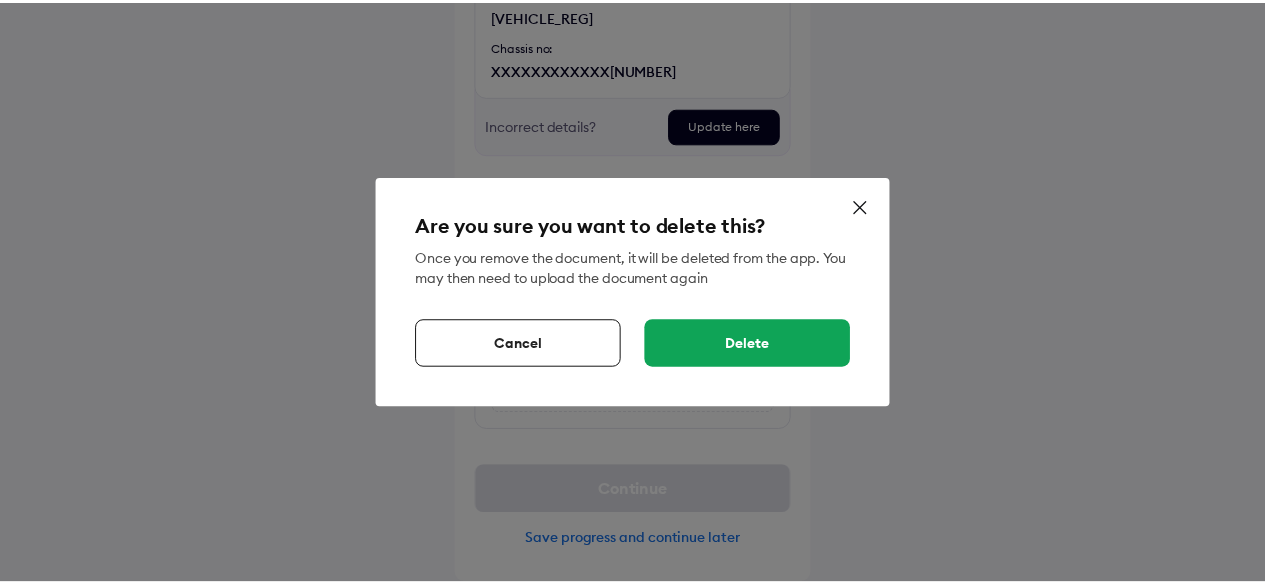 scroll, scrollTop: 307, scrollLeft: 0, axis: vertical 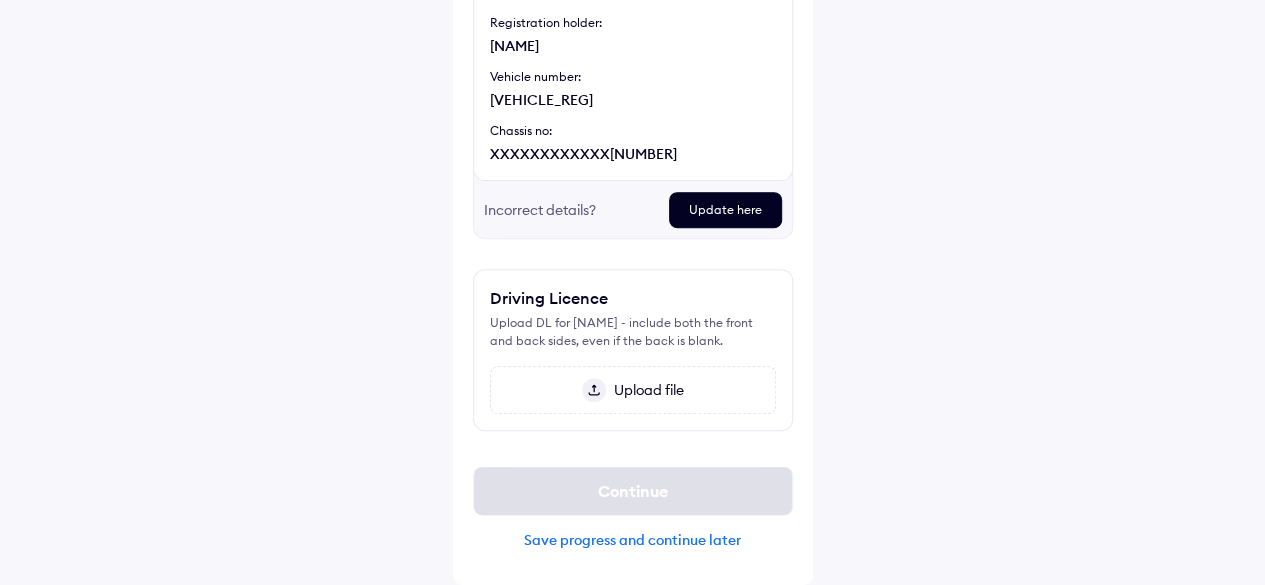 click on "Upload file" at bounding box center [633, 390] 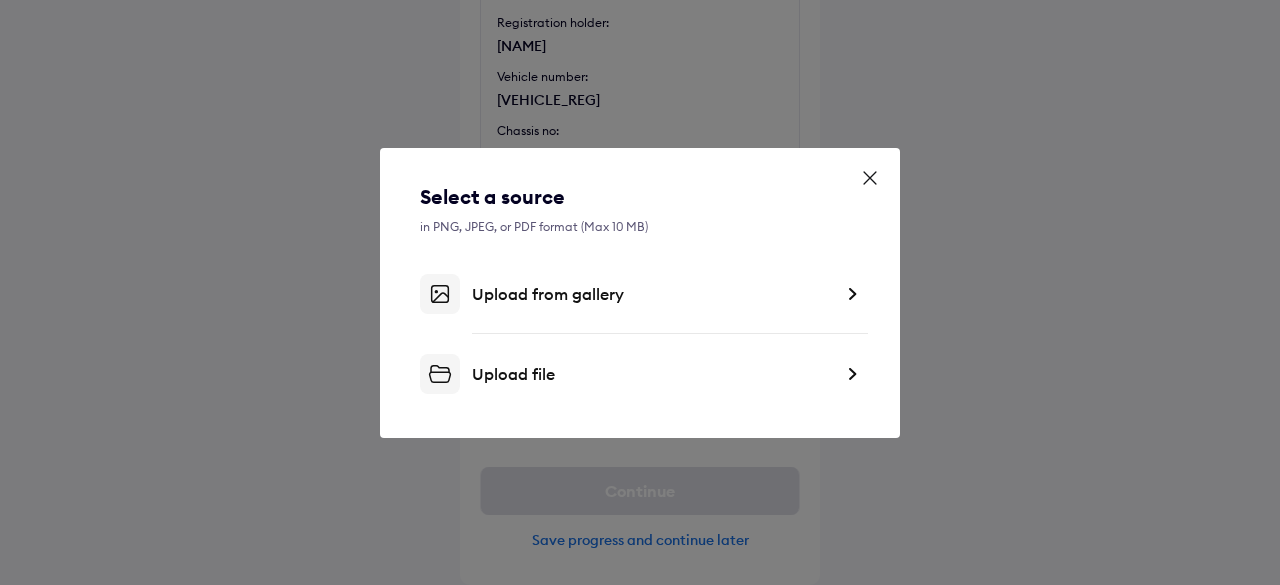 click on "Upload from gallery" at bounding box center [652, 294] 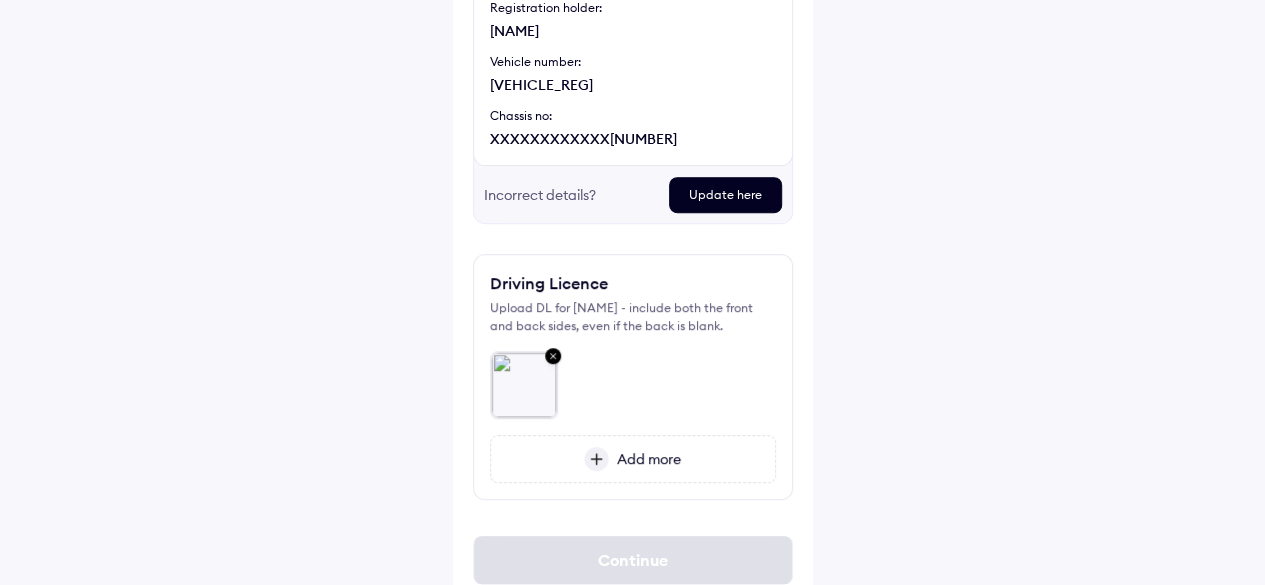 click on "Add more" at bounding box center [633, 459] 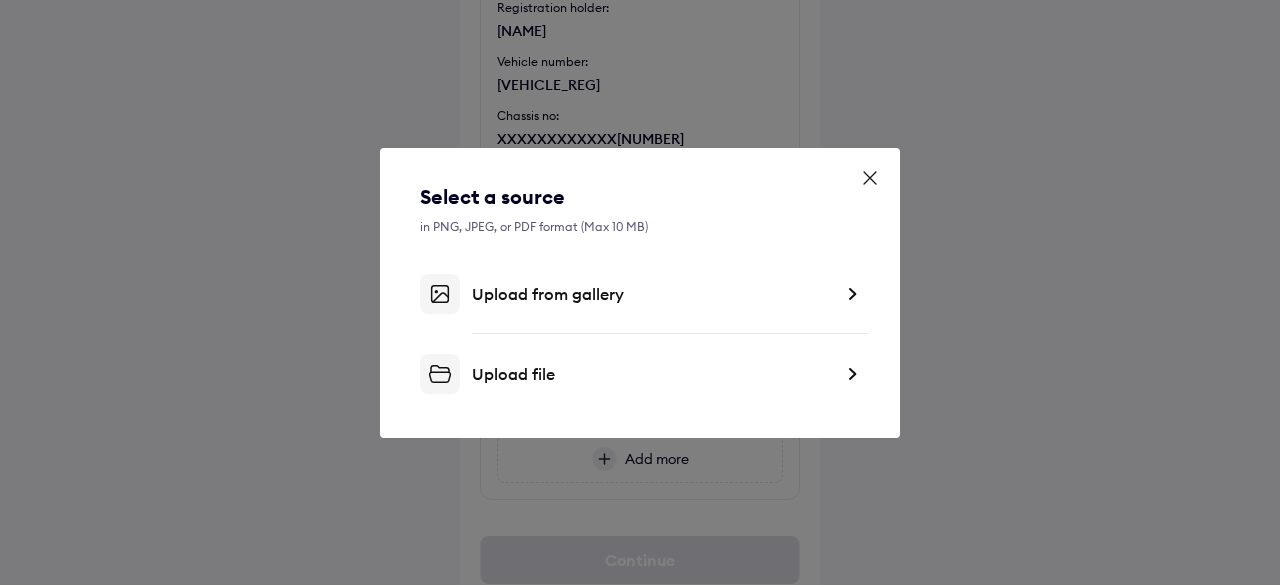 click 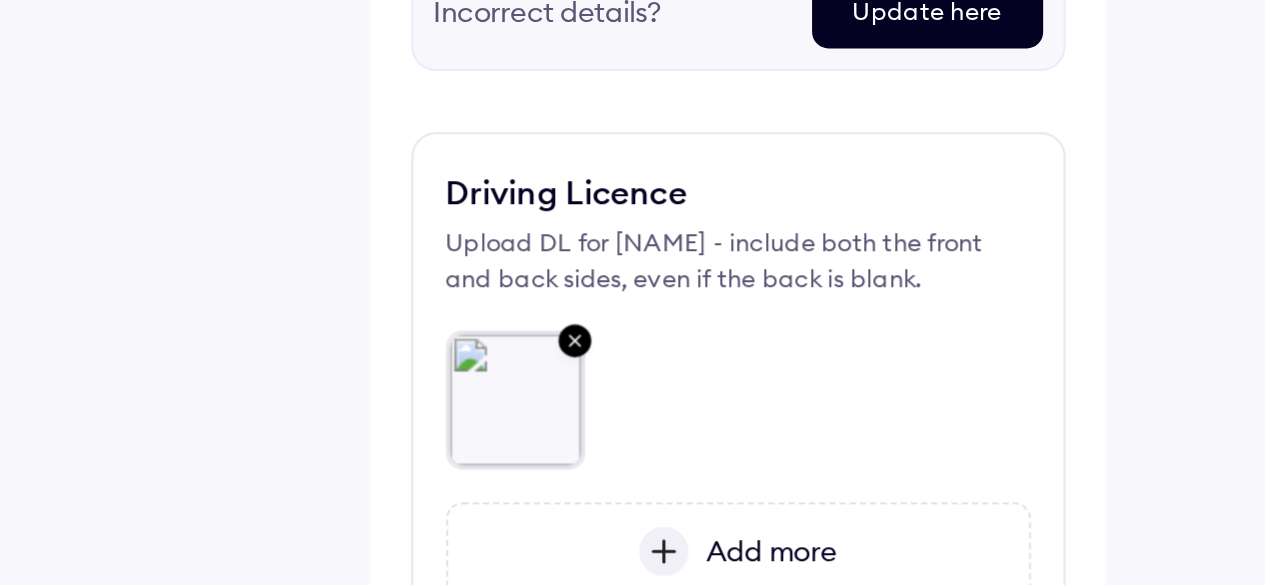scroll, scrollTop: 307, scrollLeft: 0, axis: vertical 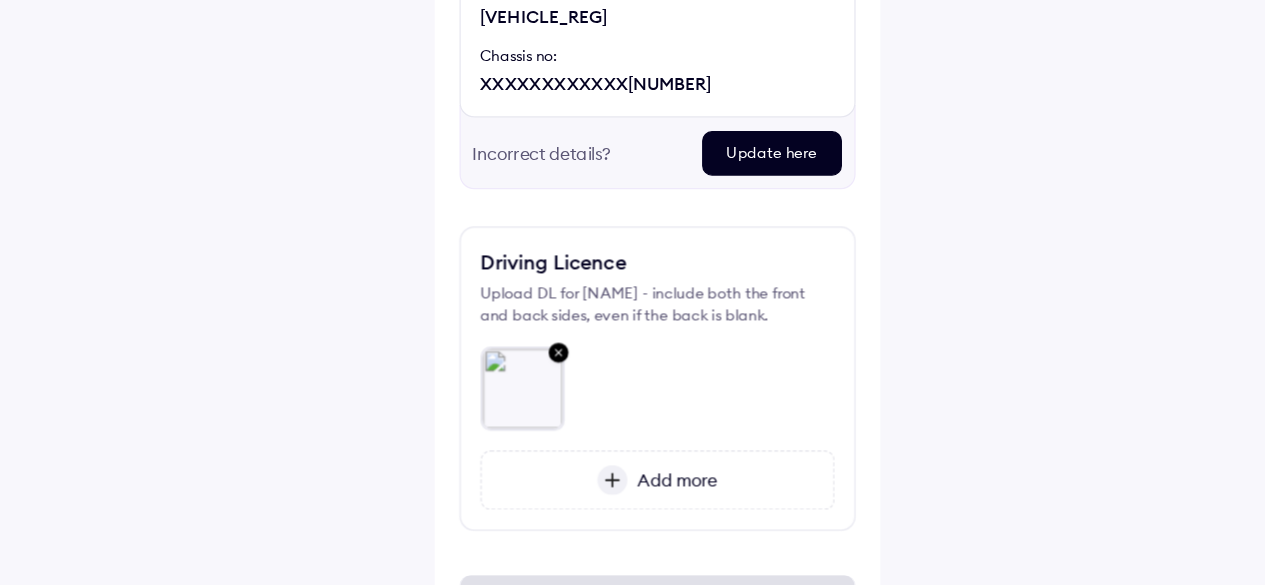 click at bounding box center (596, 459) 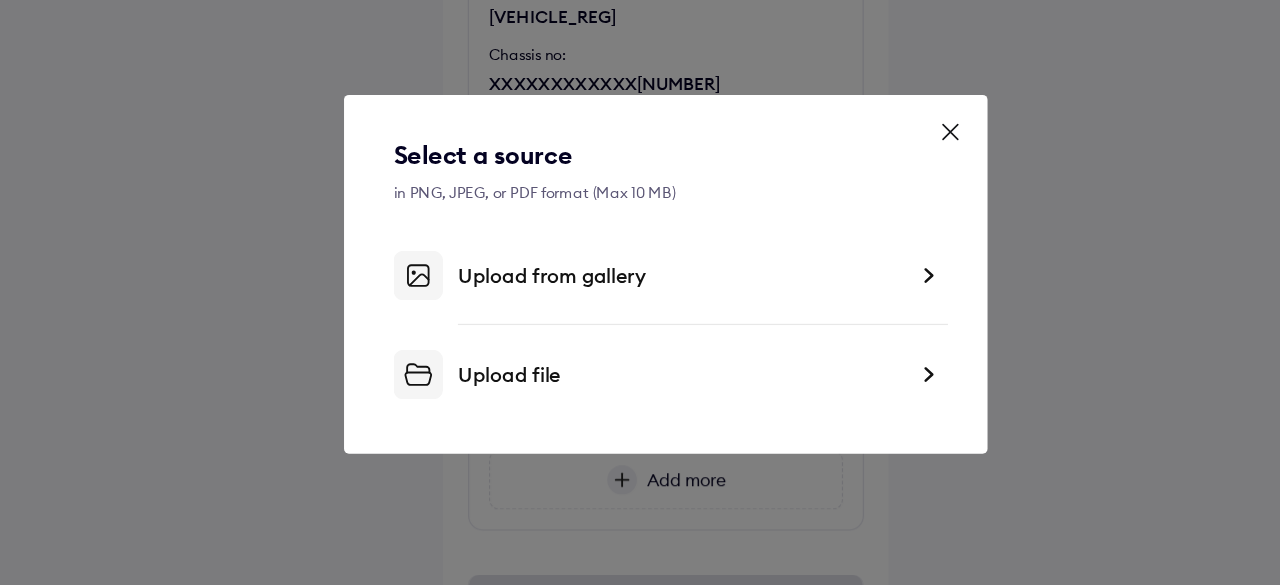 click on "Upload from gallery" at bounding box center [640, 294] 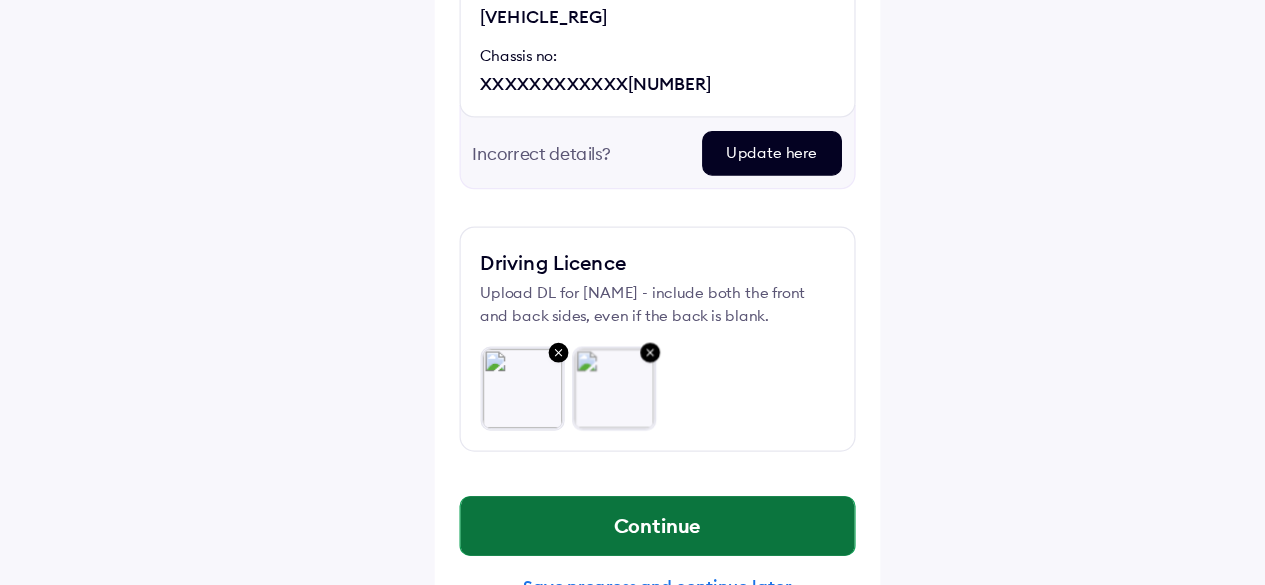 click on "Continue" at bounding box center (633, 496) 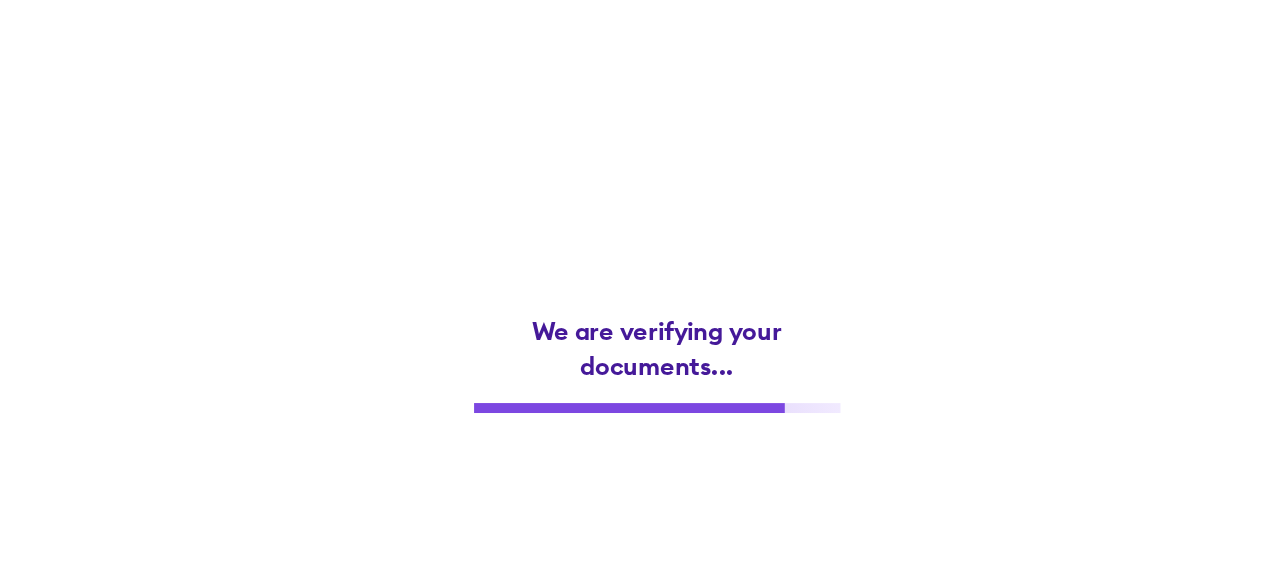scroll, scrollTop: 0, scrollLeft: 0, axis: both 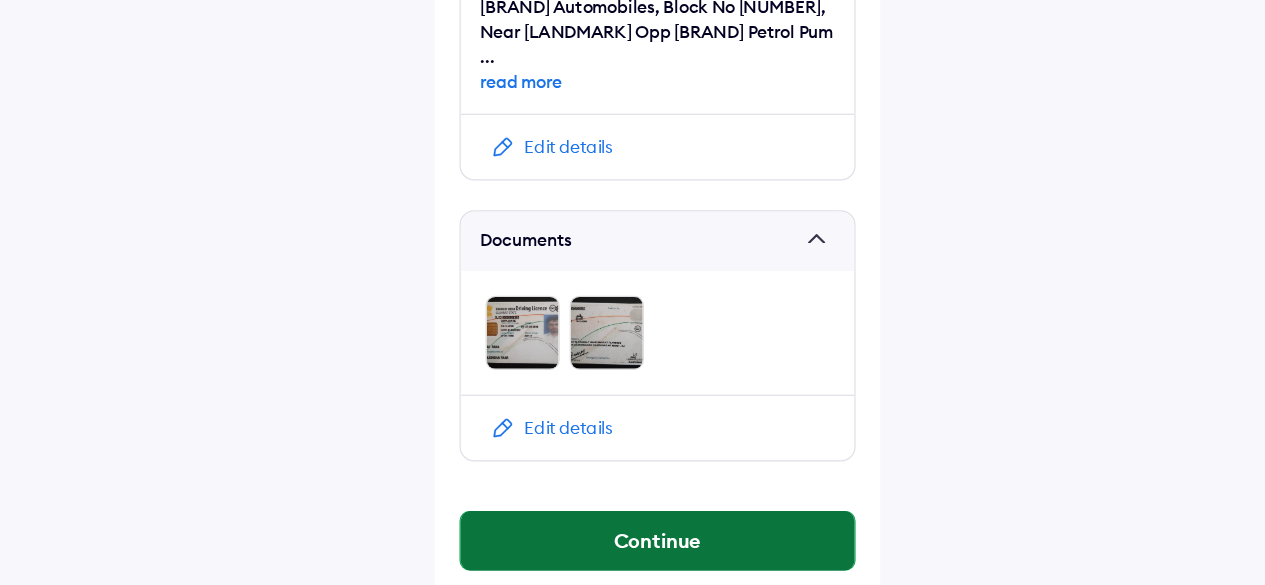 click on "Continue" at bounding box center (633, 549) 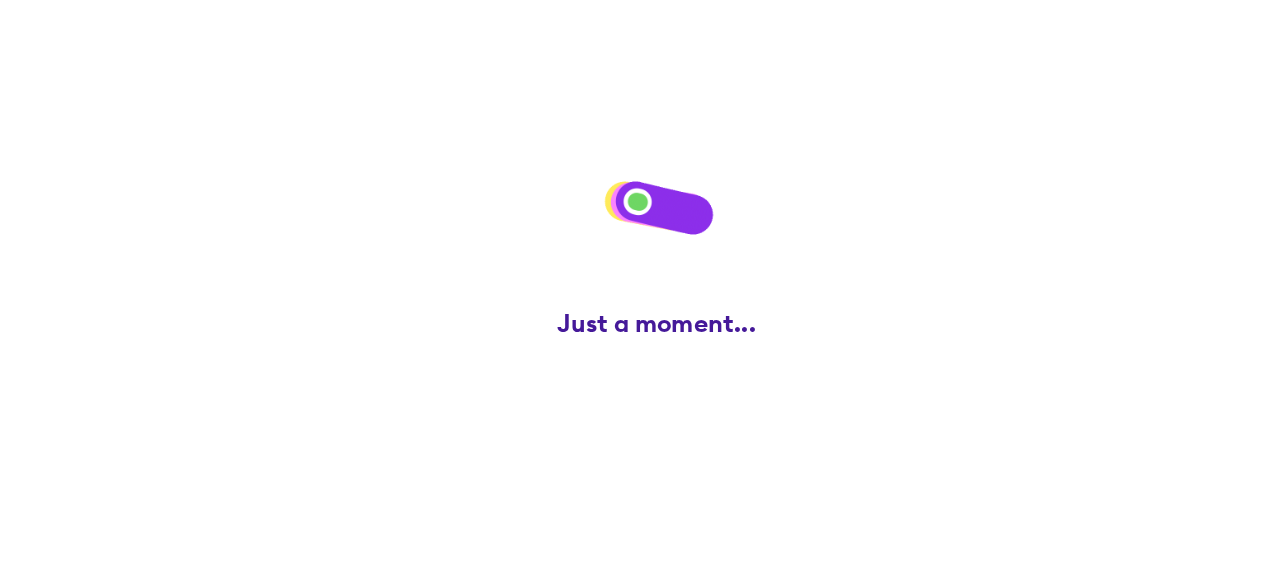 scroll, scrollTop: 0, scrollLeft: 0, axis: both 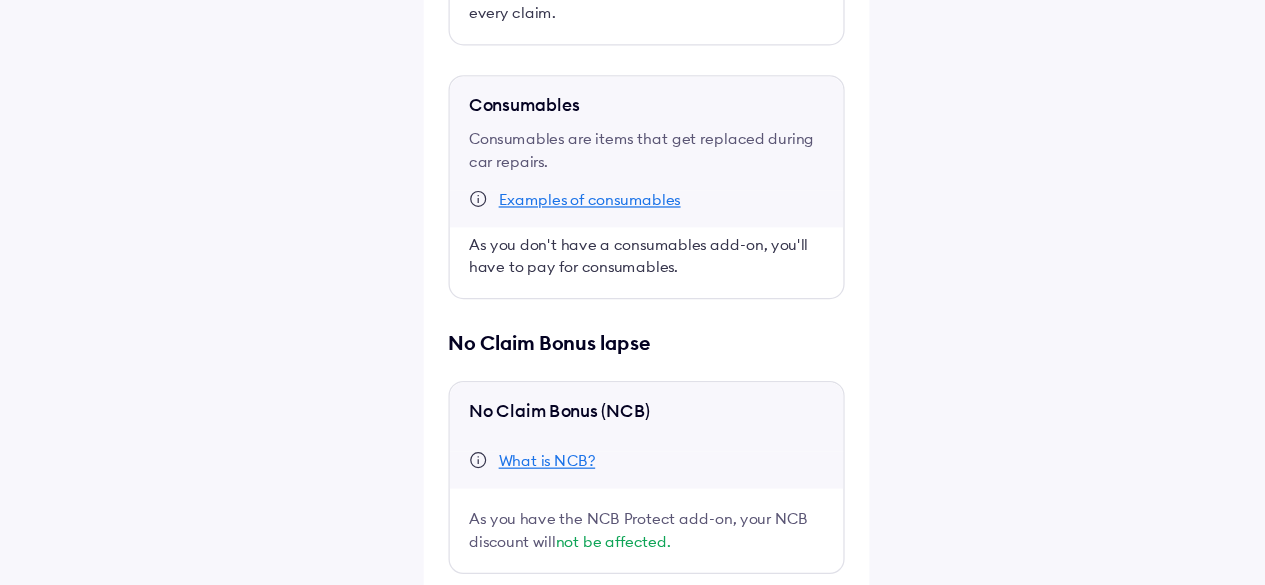 click at bounding box center [481, 608] 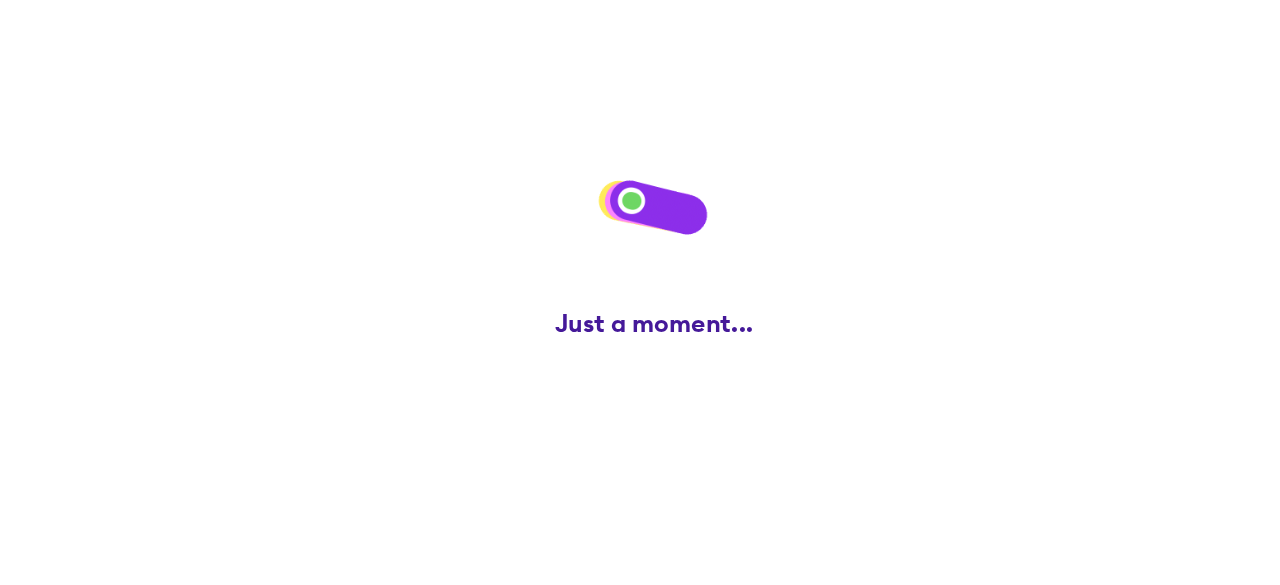 scroll, scrollTop: 0, scrollLeft: 0, axis: both 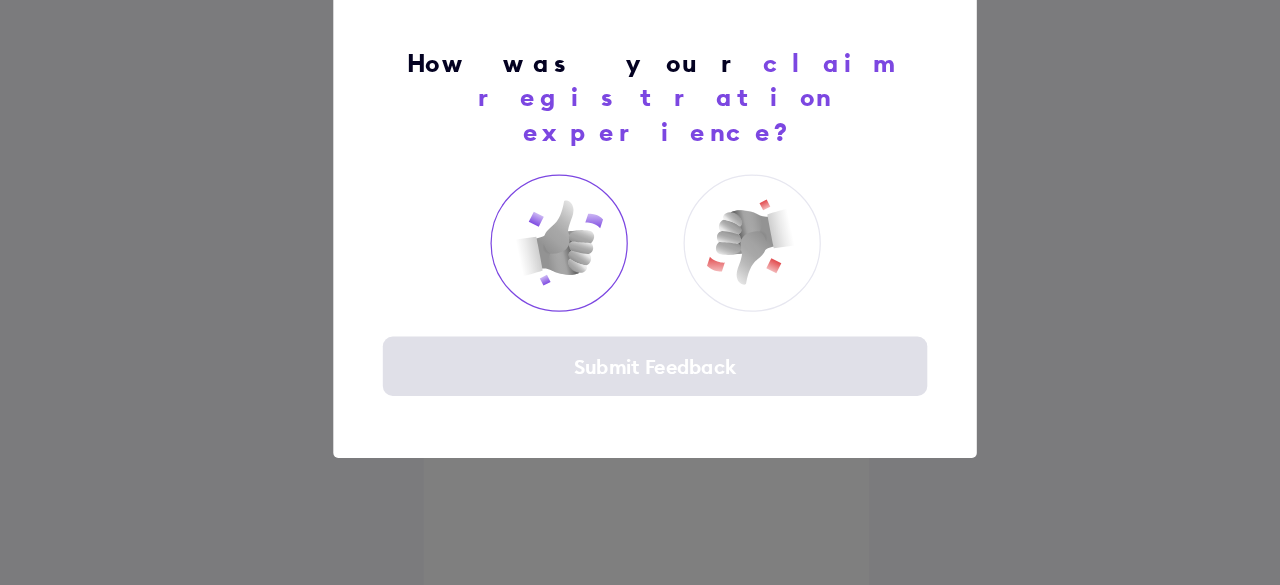 click at bounding box center (562, 308) 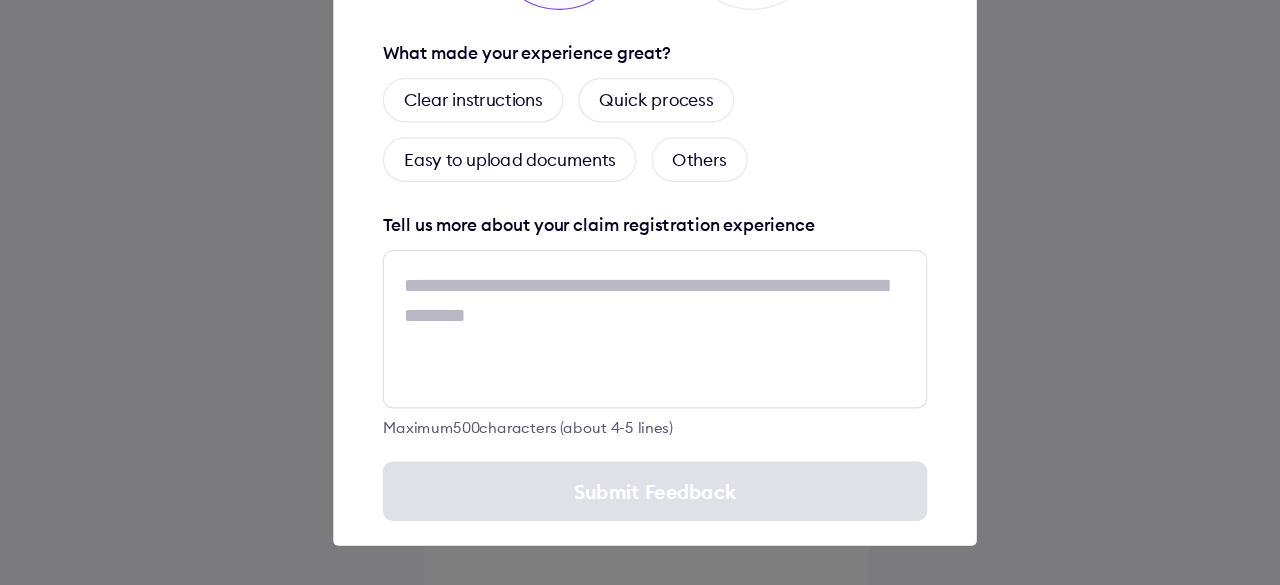 scroll, scrollTop: 0, scrollLeft: 0, axis: both 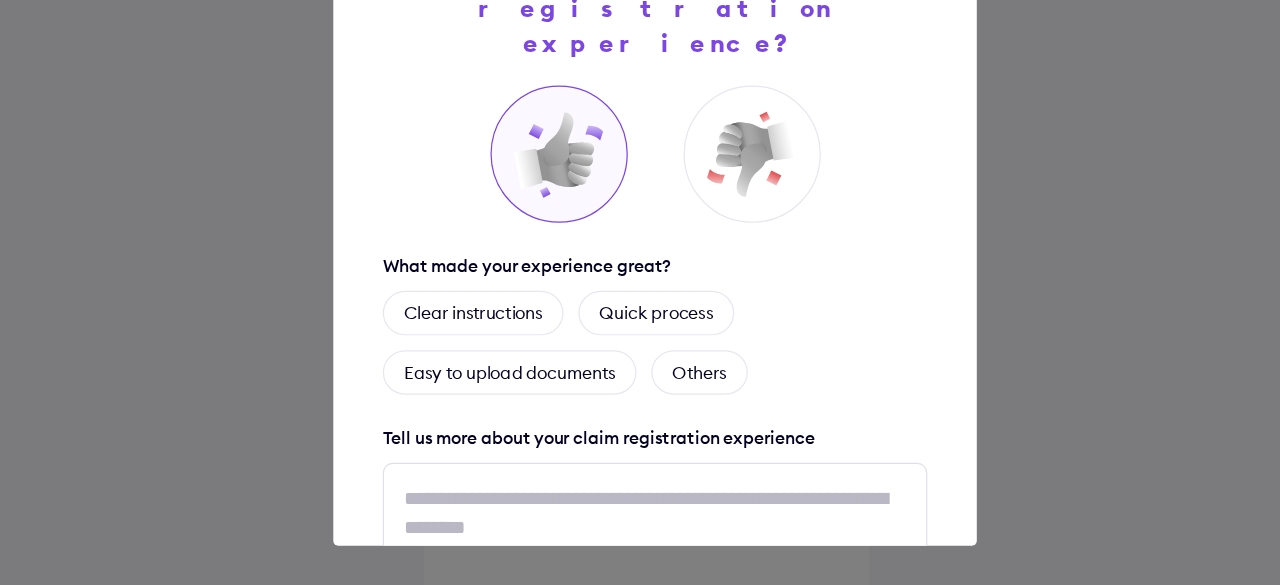 click on "How was your  claim registration experience? What made your experience great? Clear instructions Quick process Easy to upload documents Others Tell us more about your claim registration experience Maximum  500  characters (about 4-5 lines) Submit Feedback" at bounding box center (640, 292) 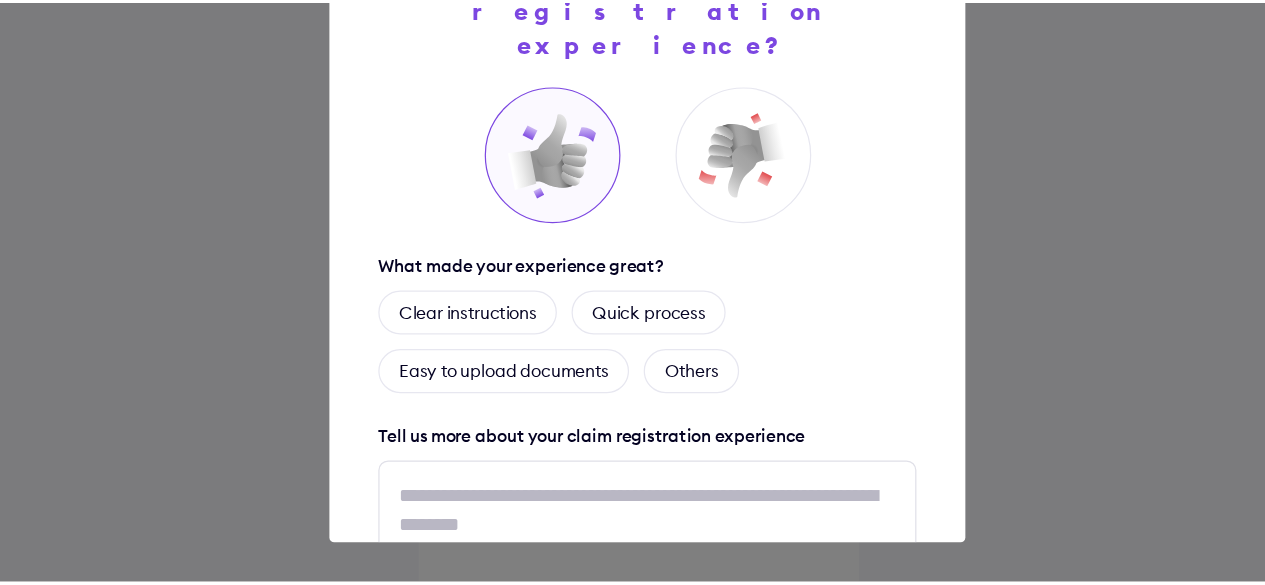 scroll, scrollTop: 172, scrollLeft: 0, axis: vertical 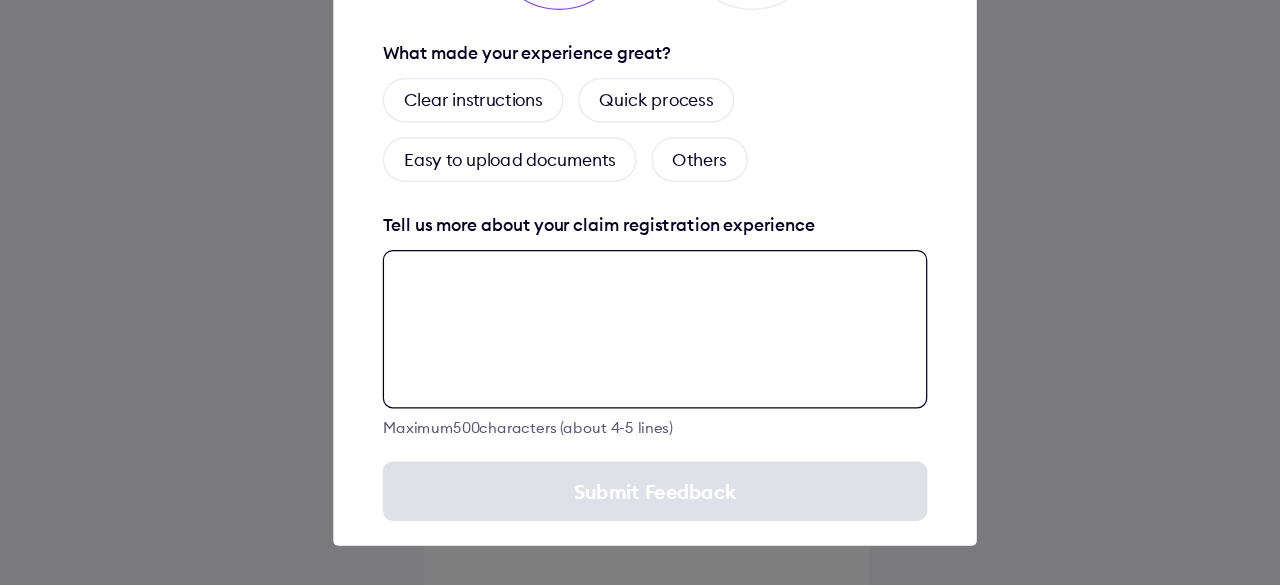 click at bounding box center (640, 378) 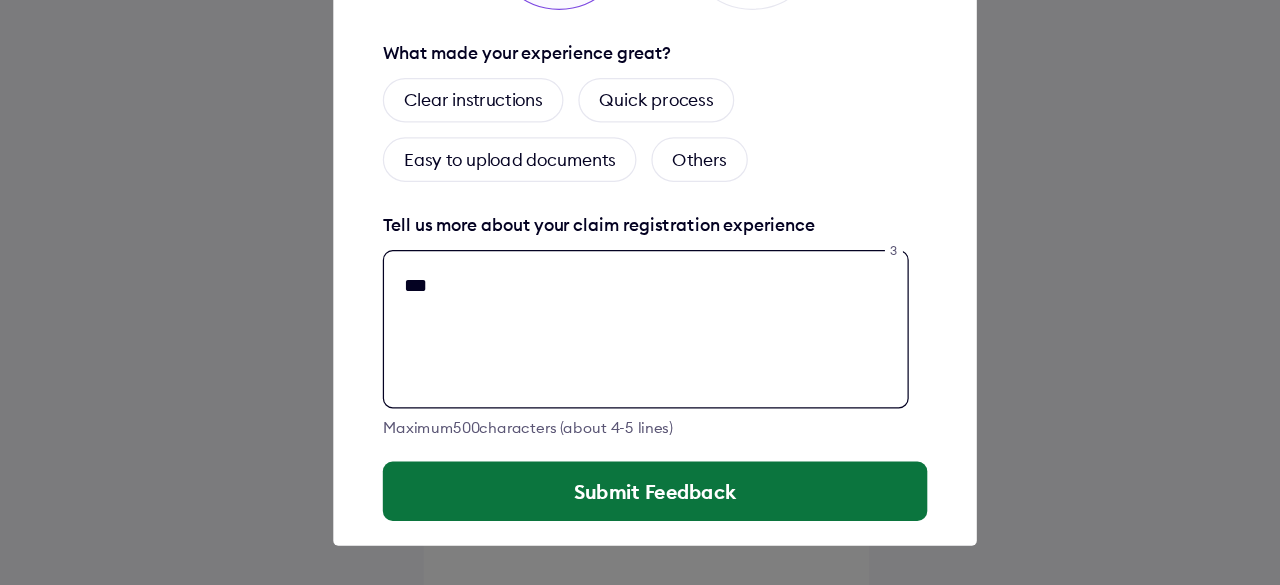 type on "***" 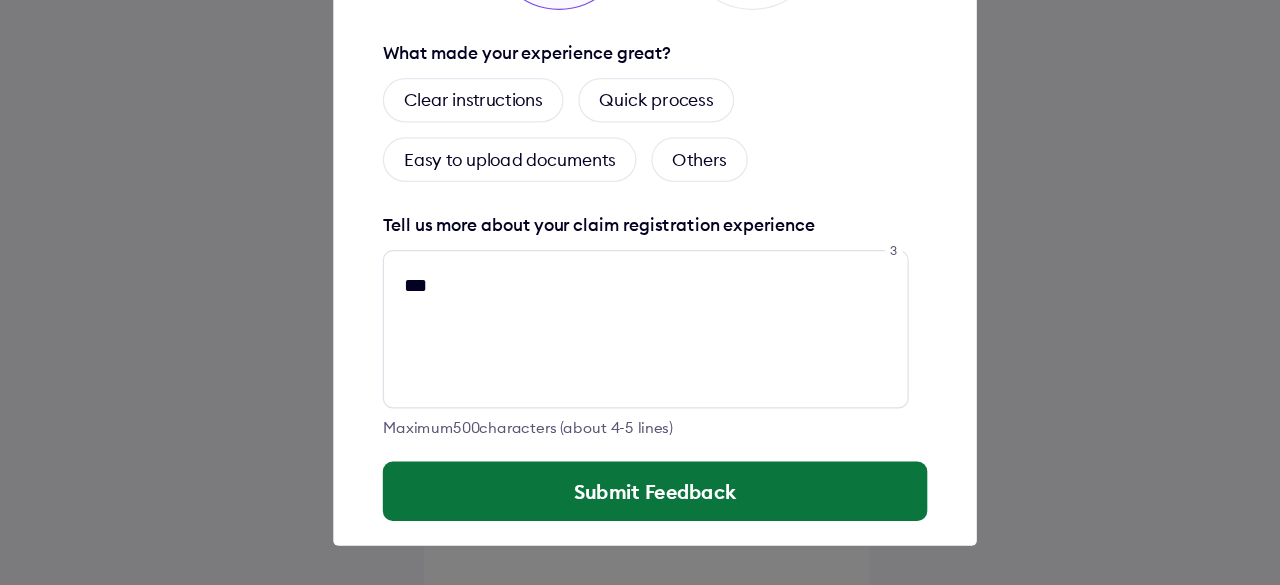 click on "Submit Feedback" at bounding box center (640, 509) 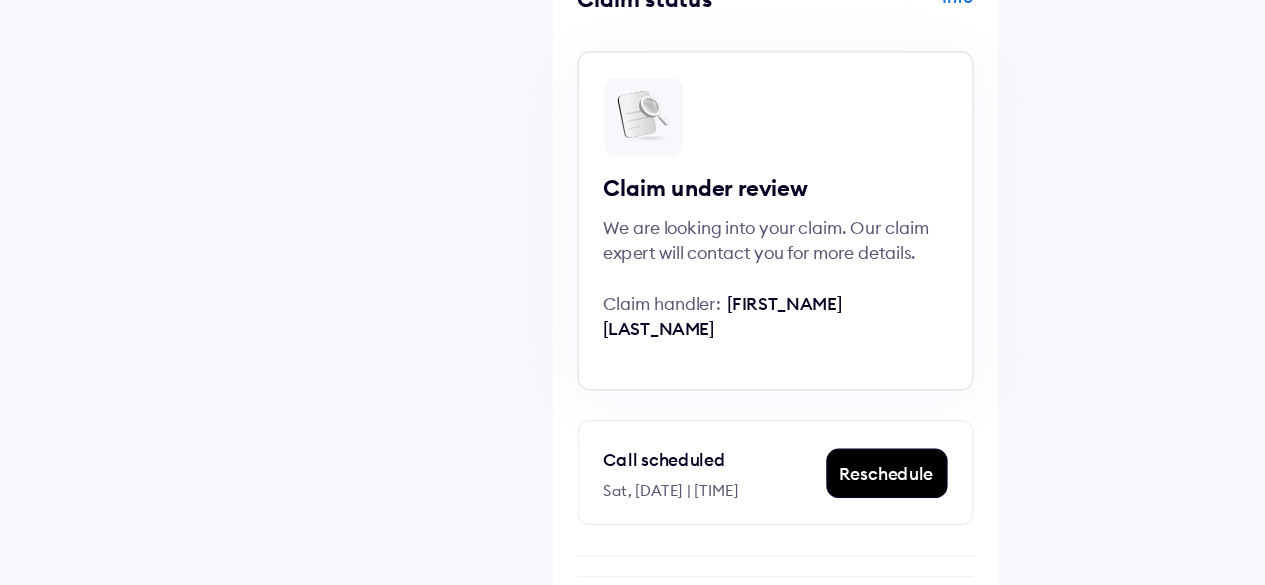 scroll, scrollTop: 0, scrollLeft: 0, axis: both 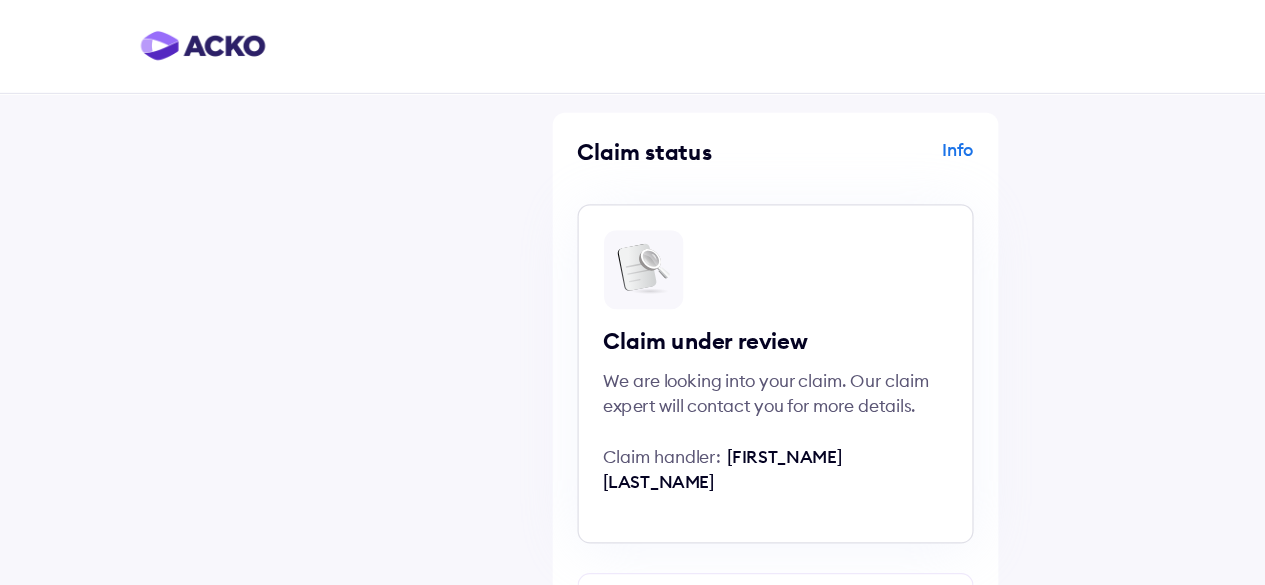 click on "Info" at bounding box center (715, 130) 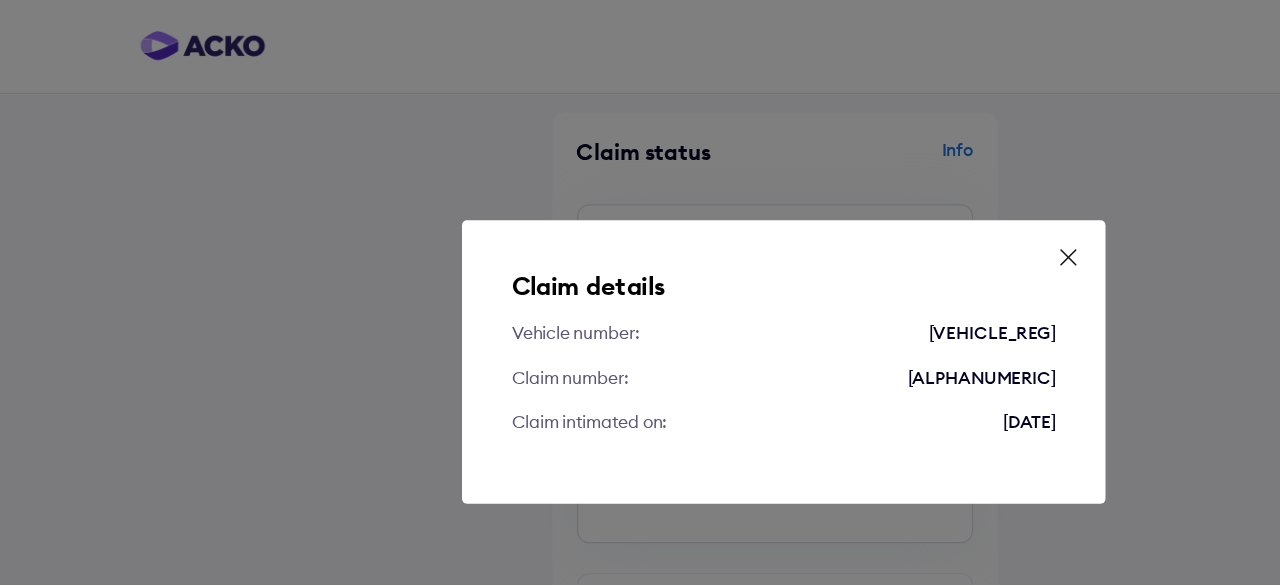 click 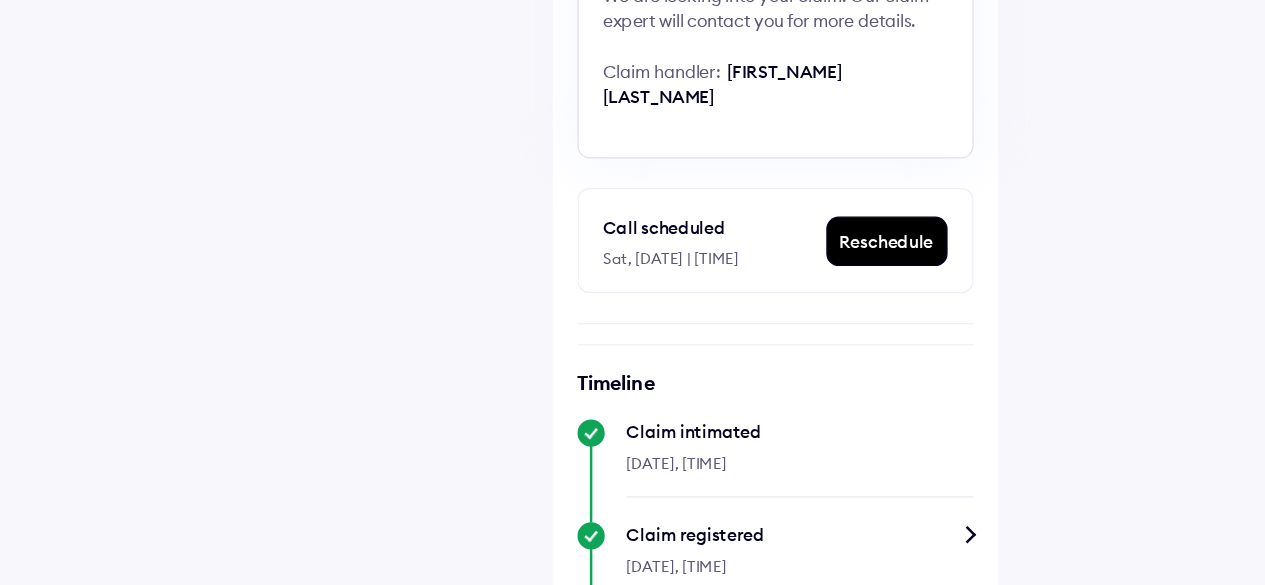 scroll, scrollTop: 200, scrollLeft: 0, axis: vertical 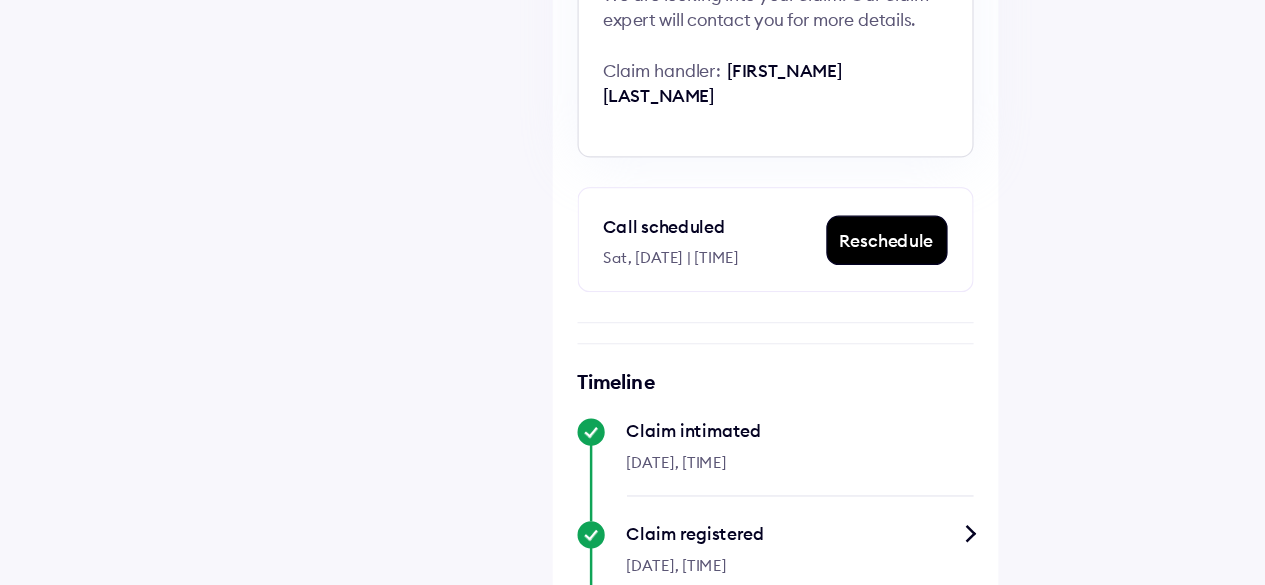 click on "Reschedule" at bounding box center (723, 306) 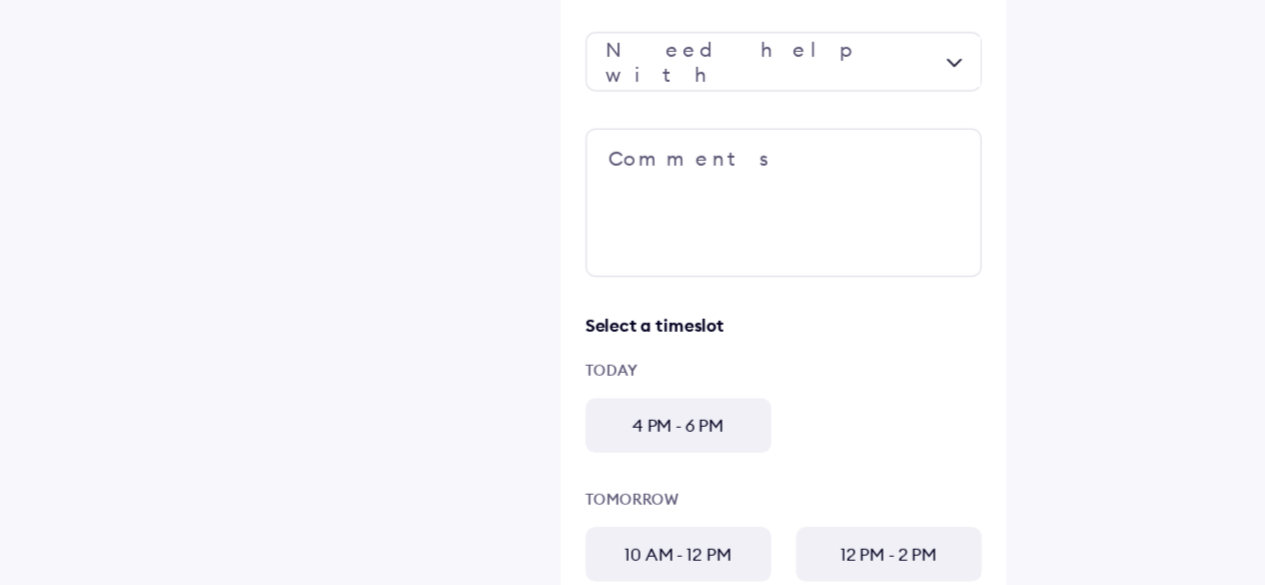 scroll, scrollTop: 320, scrollLeft: 0, axis: vertical 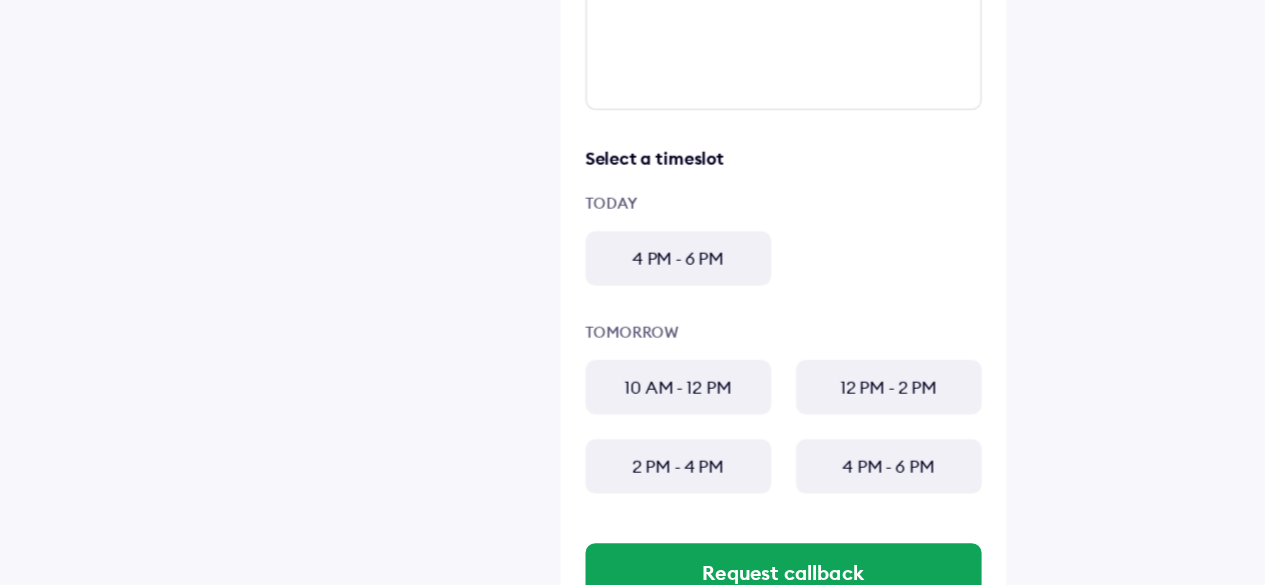 click on "4 PM - 6 PM" at bounding box center (548, 321) 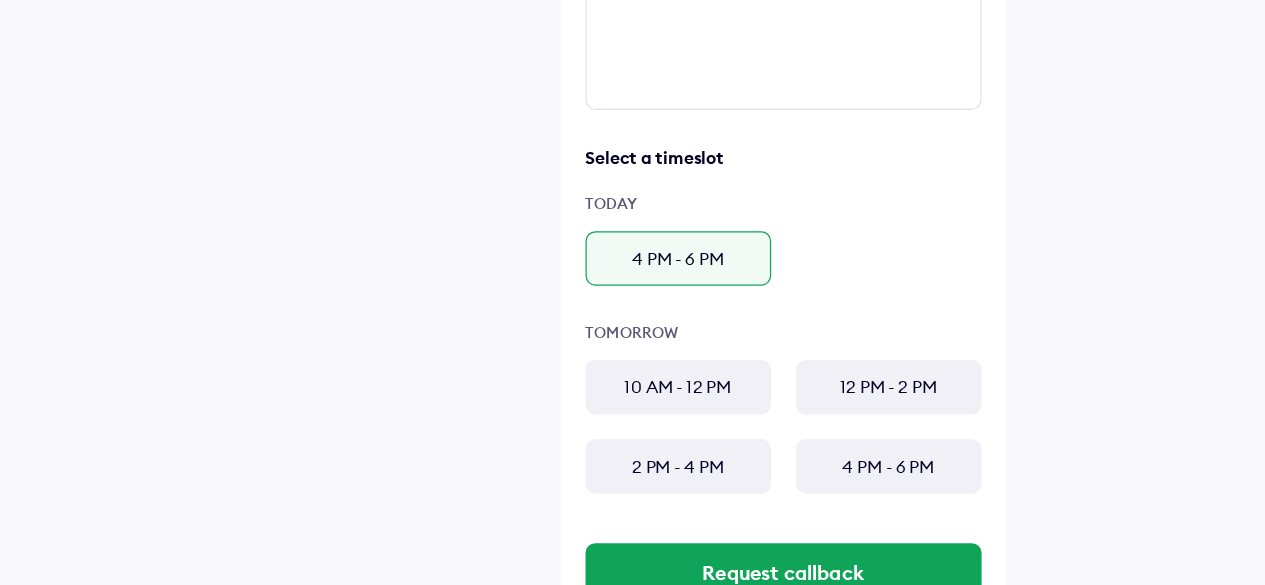 click on "4 PM - 6 PM" at bounding box center [548, 321] 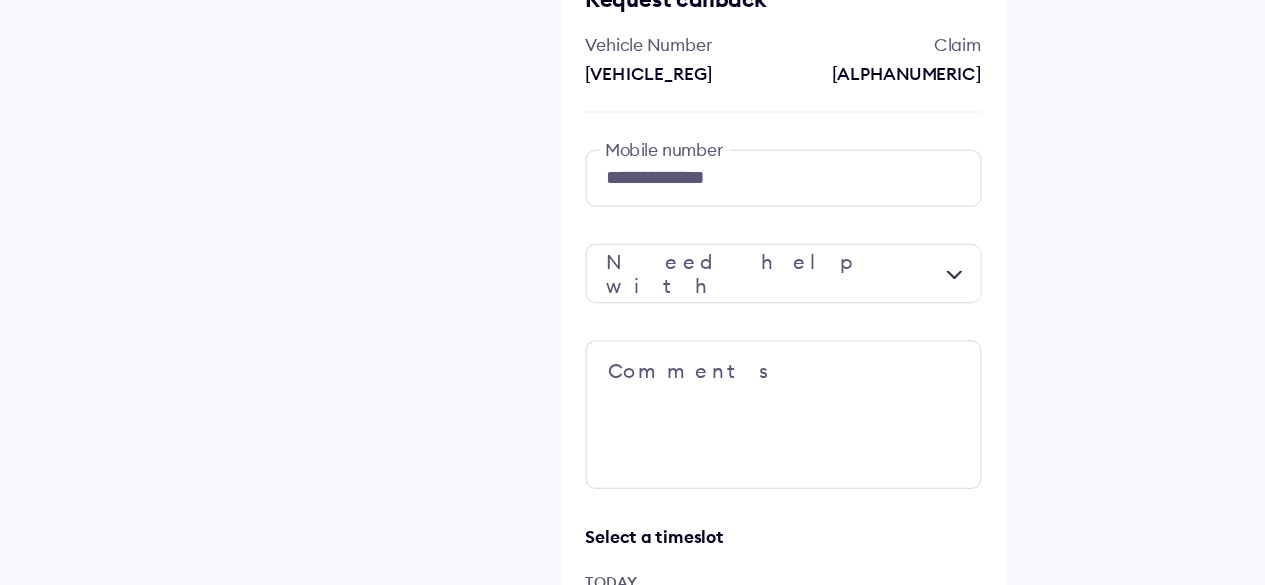 scroll, scrollTop: 125, scrollLeft: 0, axis: vertical 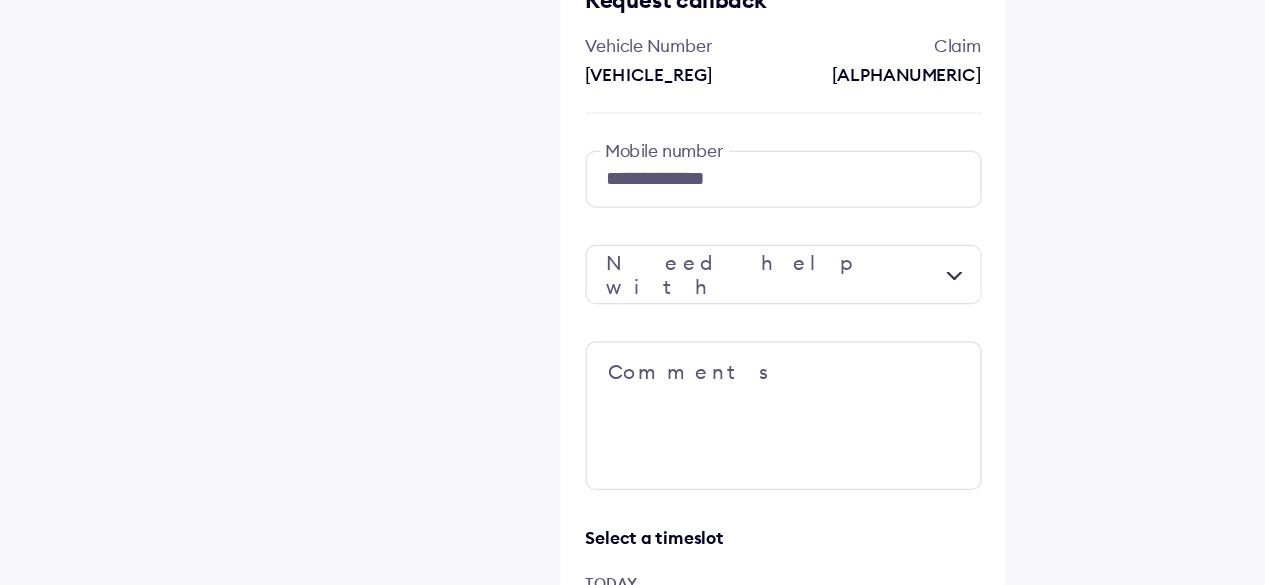 click at bounding box center (633, 222) 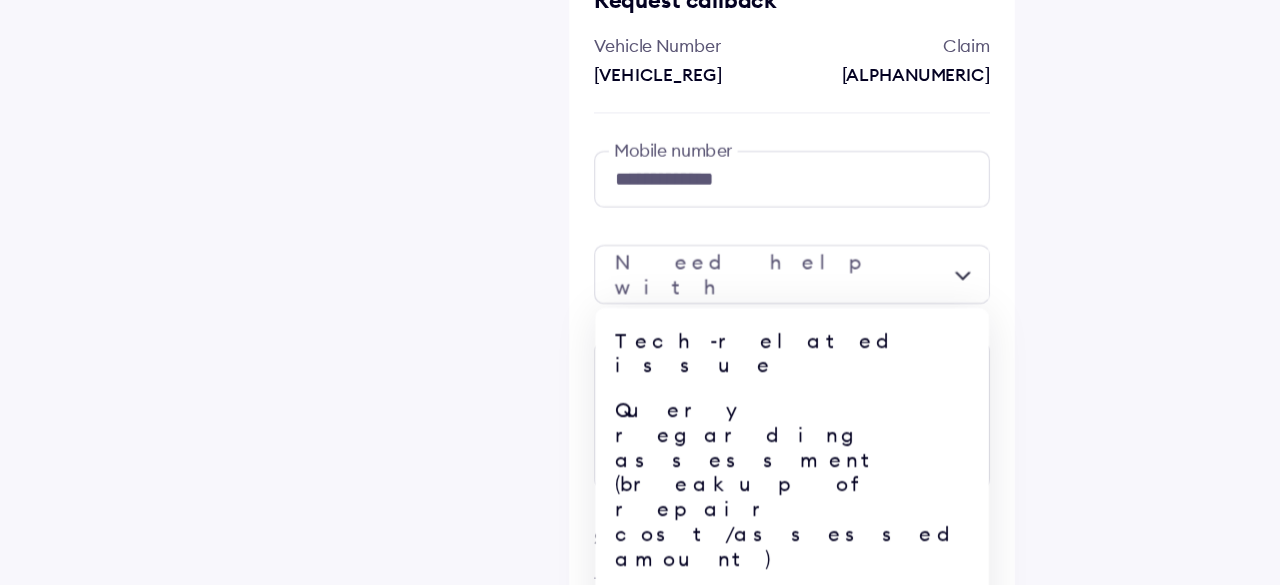 click on "**********" at bounding box center (640, 320) 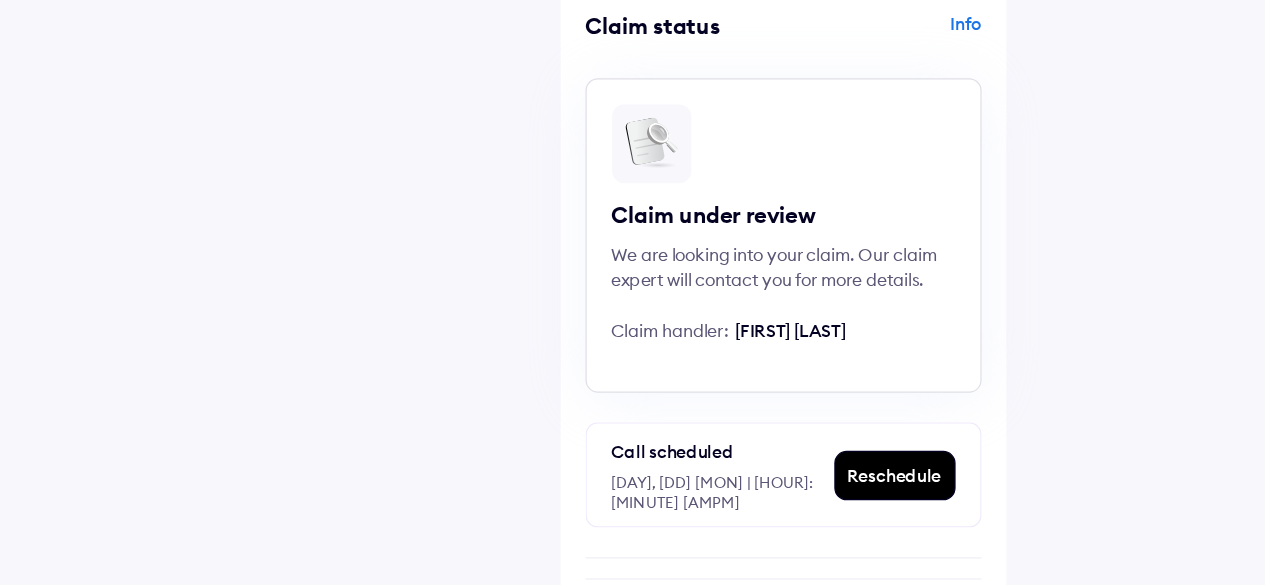 scroll, scrollTop: 83, scrollLeft: 0, axis: vertical 